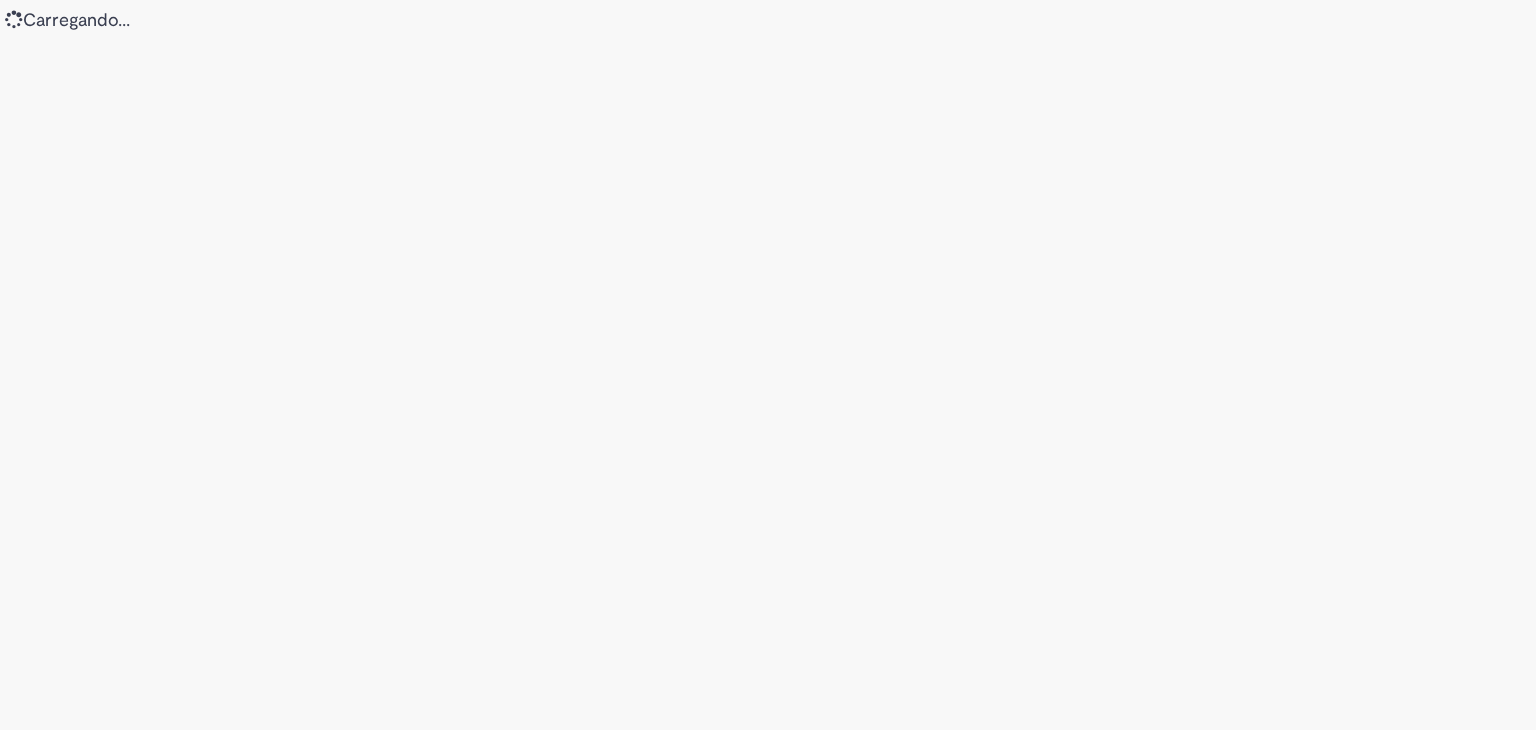scroll, scrollTop: 0, scrollLeft: 0, axis: both 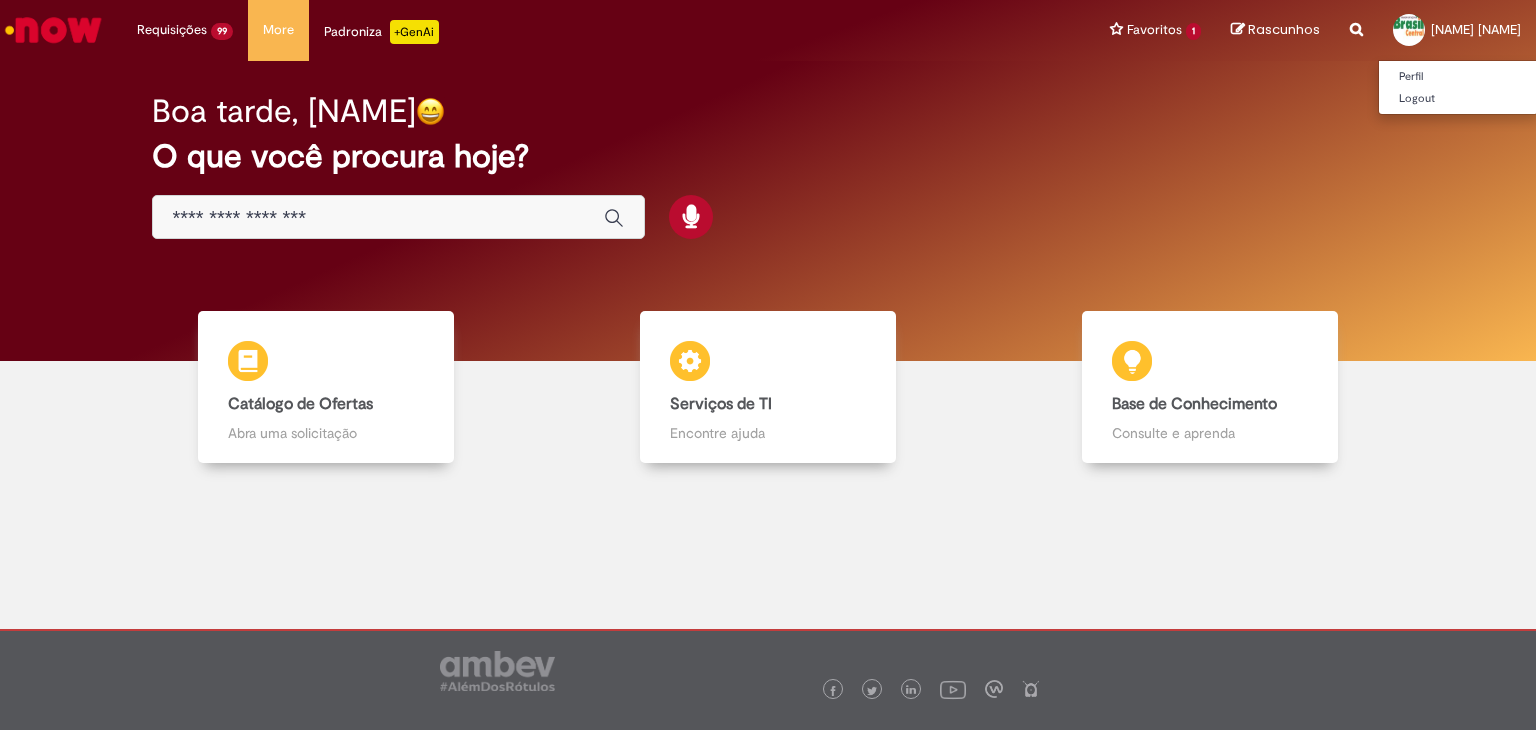 click on "Flávio Izidoro" at bounding box center (1476, 29) 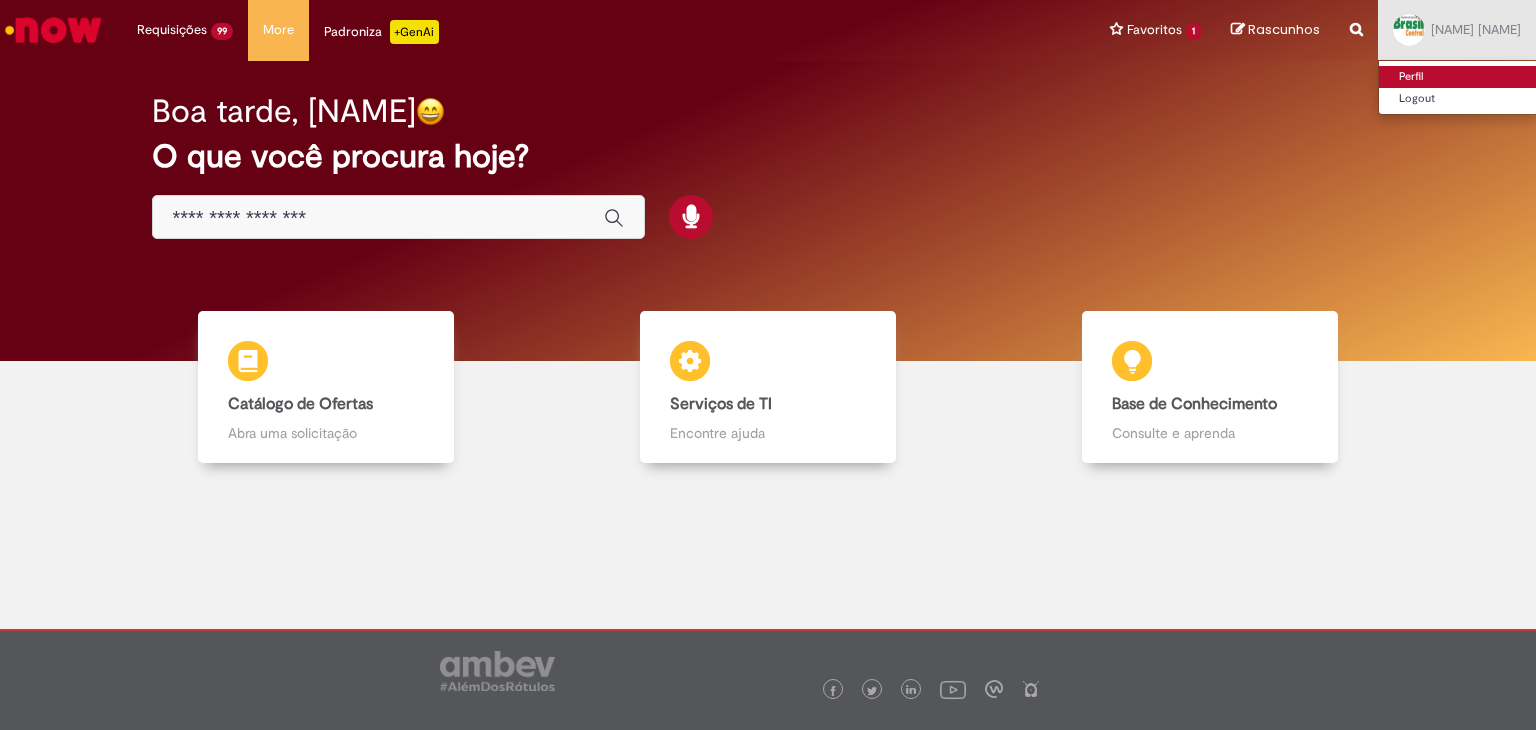 click on "Perfil" at bounding box center [1458, 77] 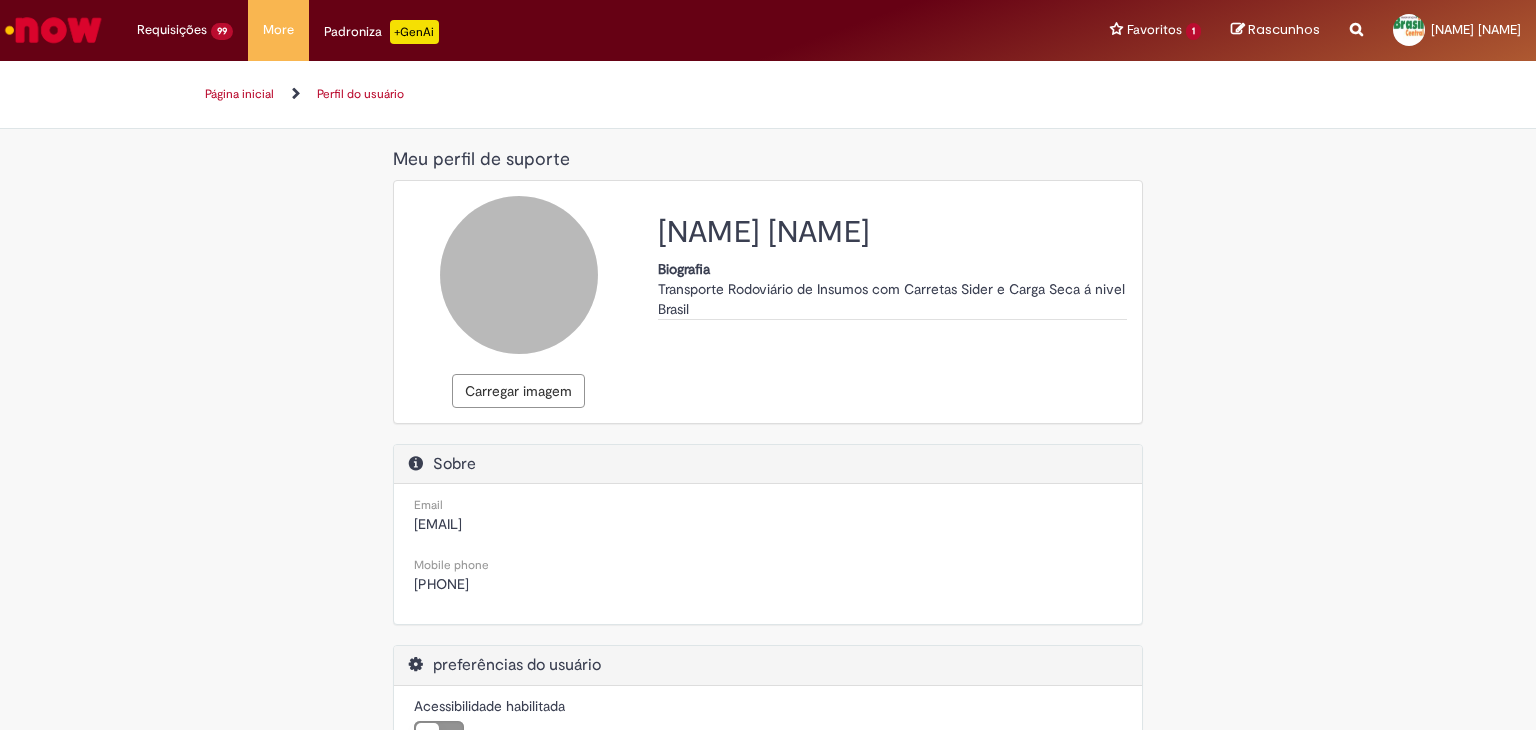 scroll, scrollTop: 0, scrollLeft: 0, axis: both 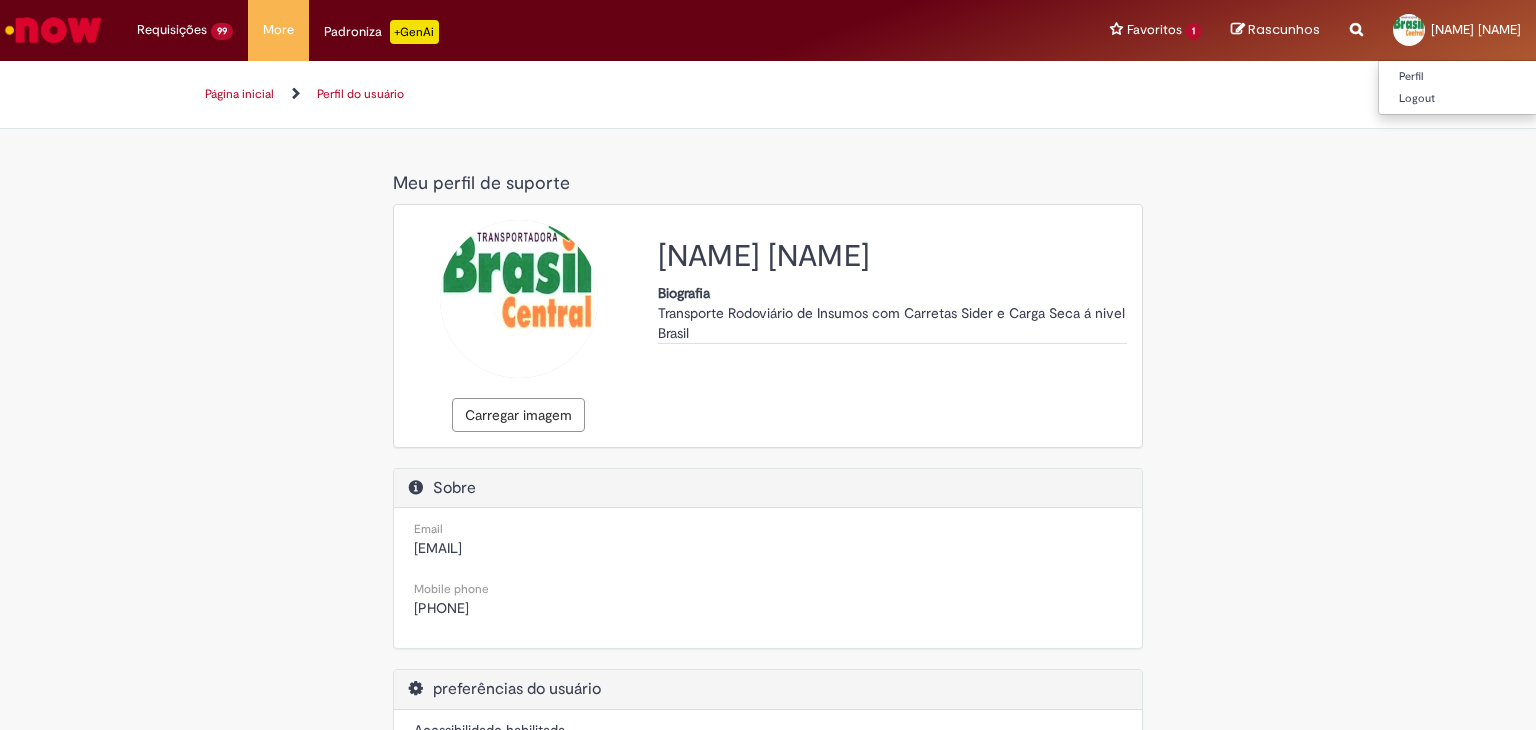 click on "Flávio Izidoro" at bounding box center [1476, 29] 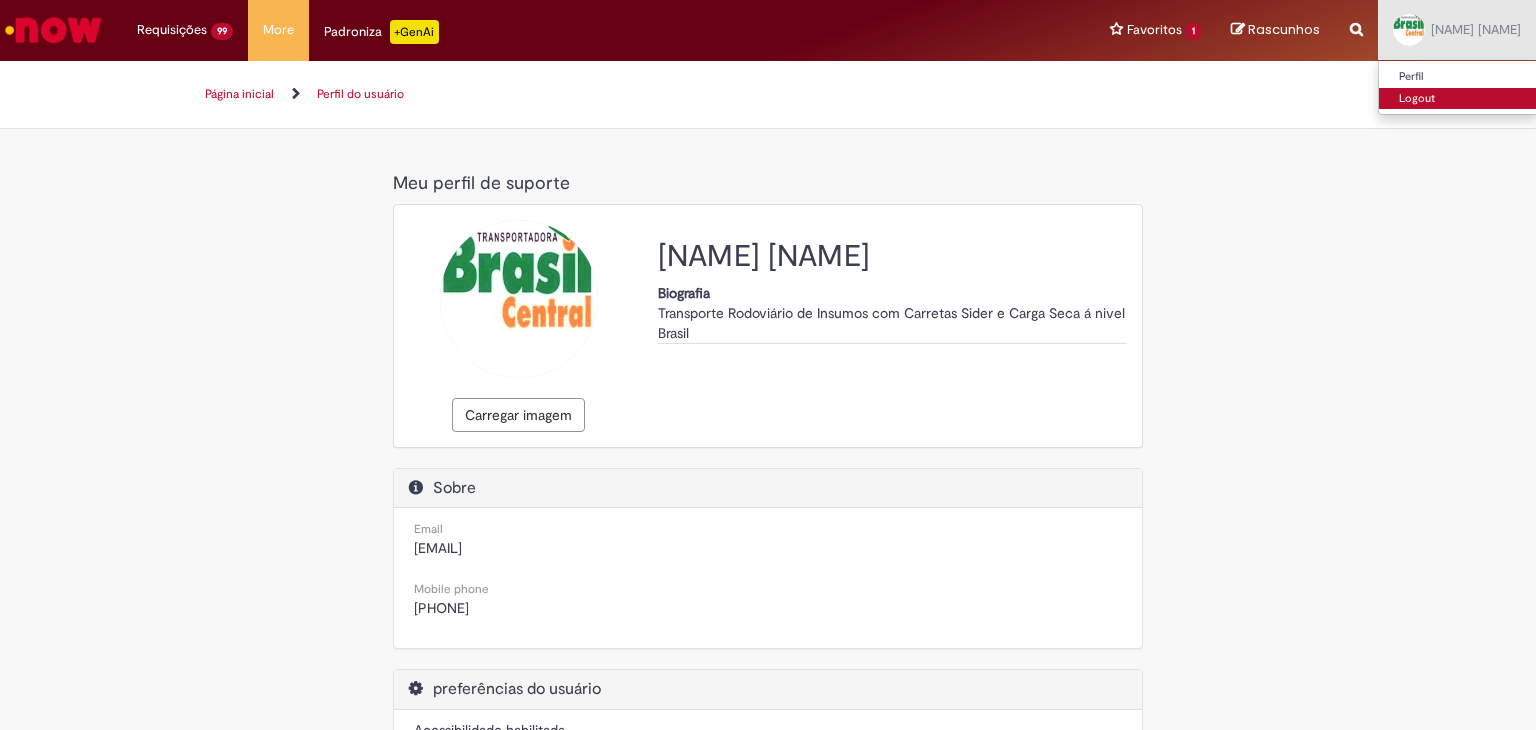 click on "Logout" at bounding box center (1458, 99) 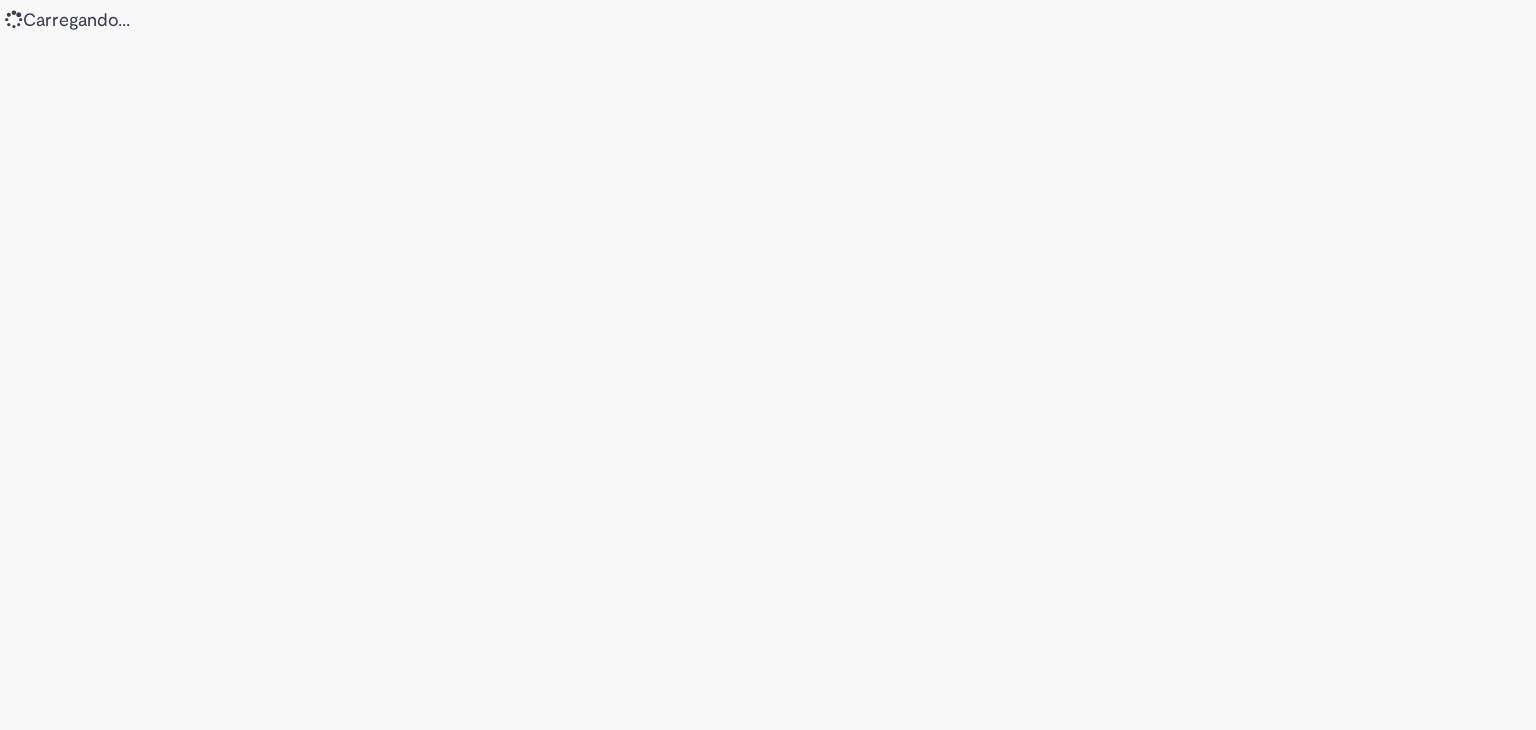 scroll, scrollTop: 0, scrollLeft: 0, axis: both 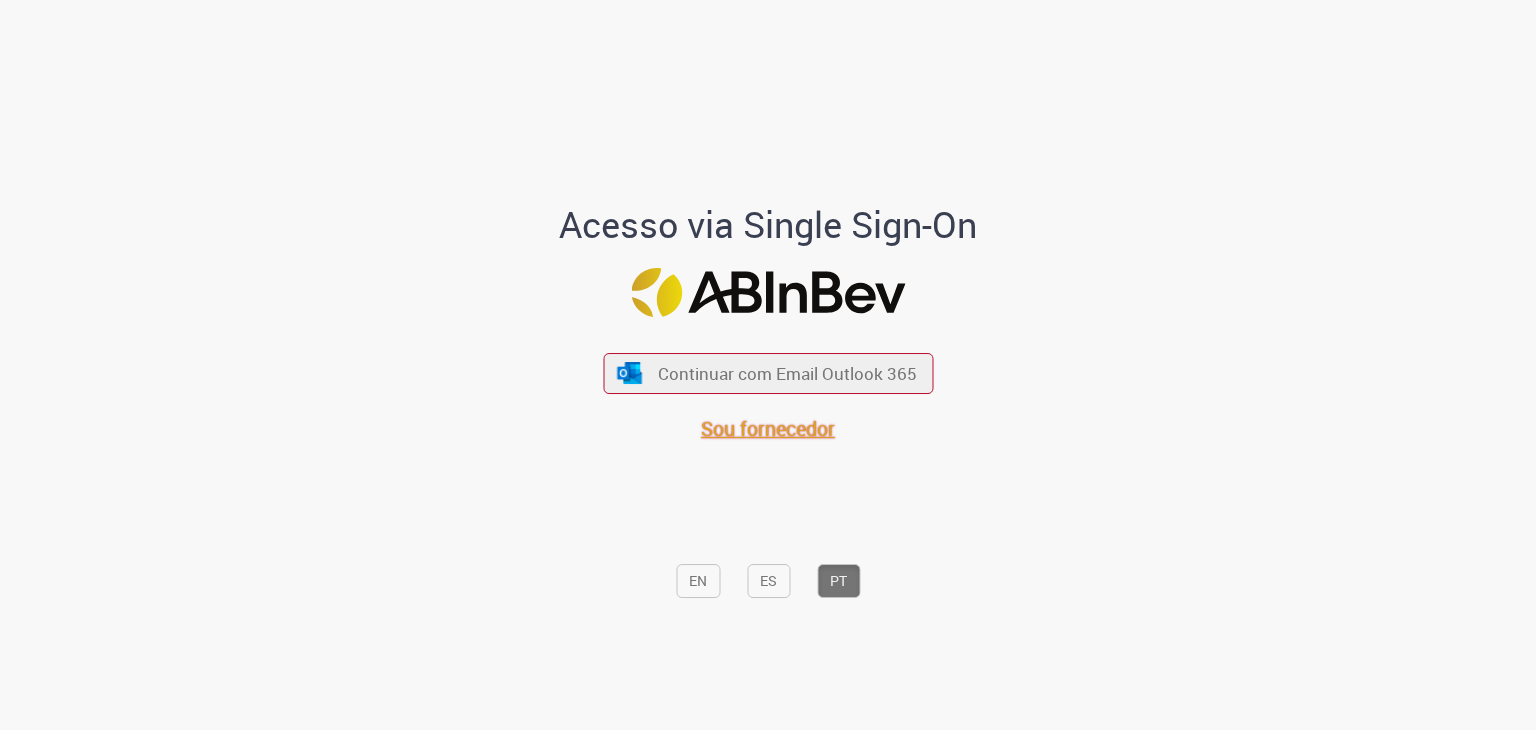 click on "Sou fornecedor" at bounding box center (768, 428) 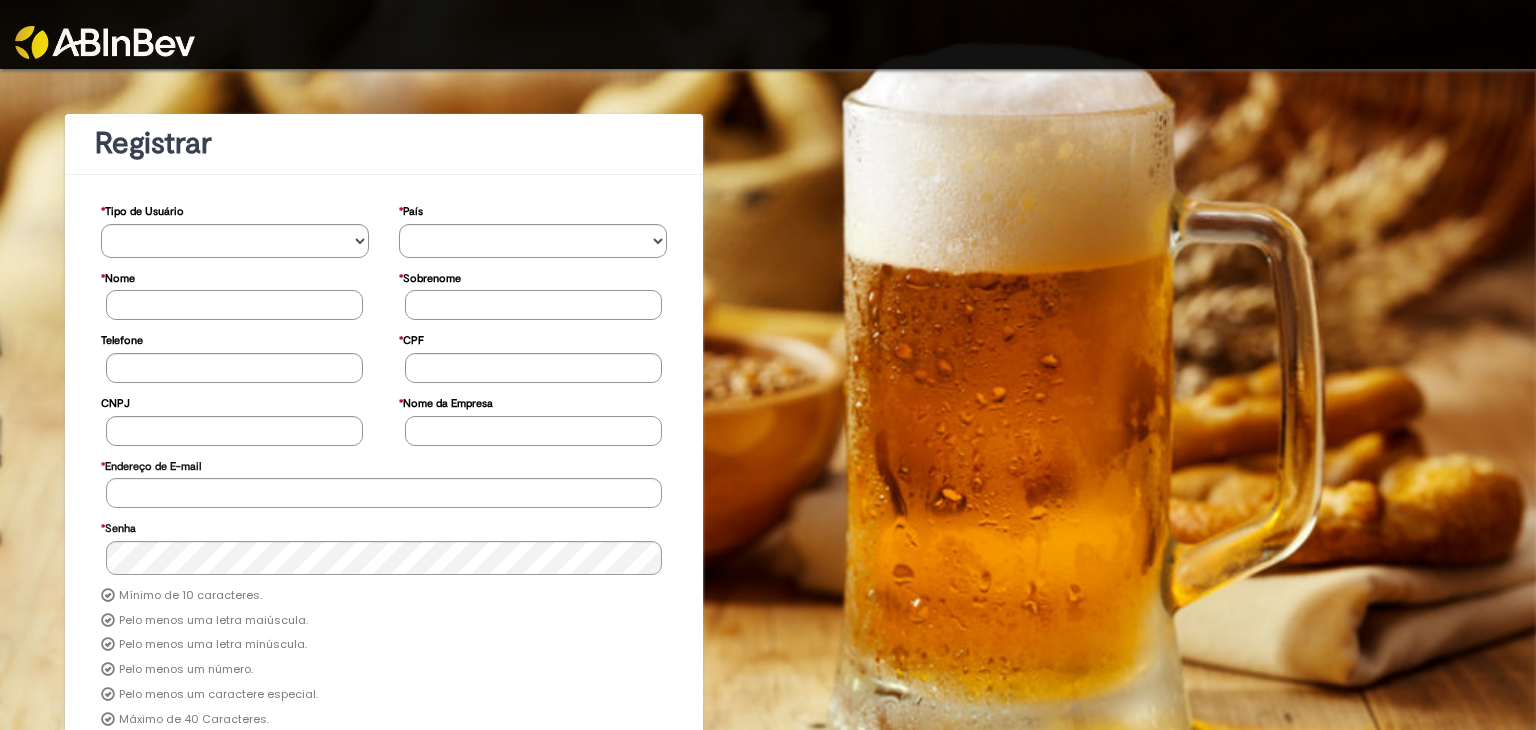 scroll, scrollTop: 0, scrollLeft: 0, axis: both 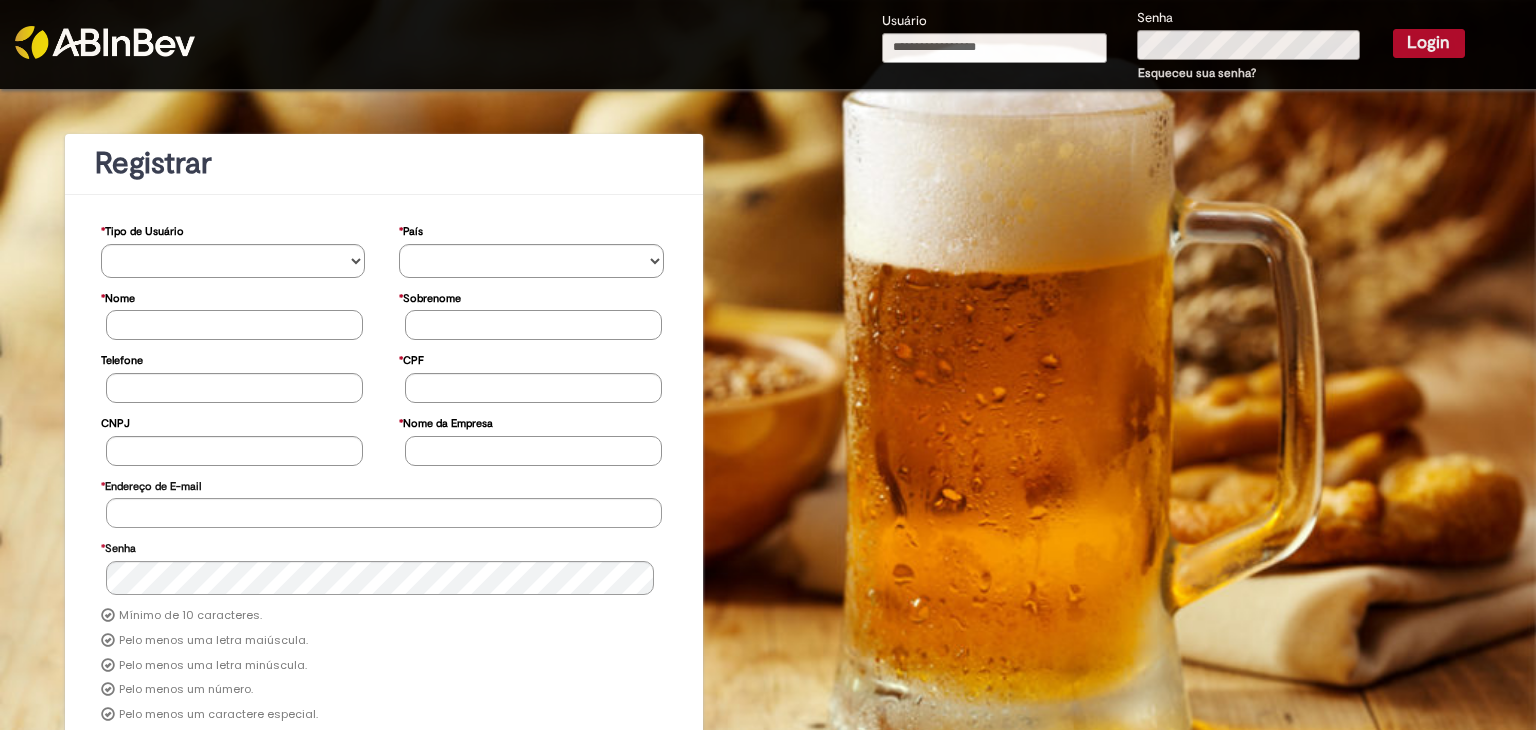 type on "**********" 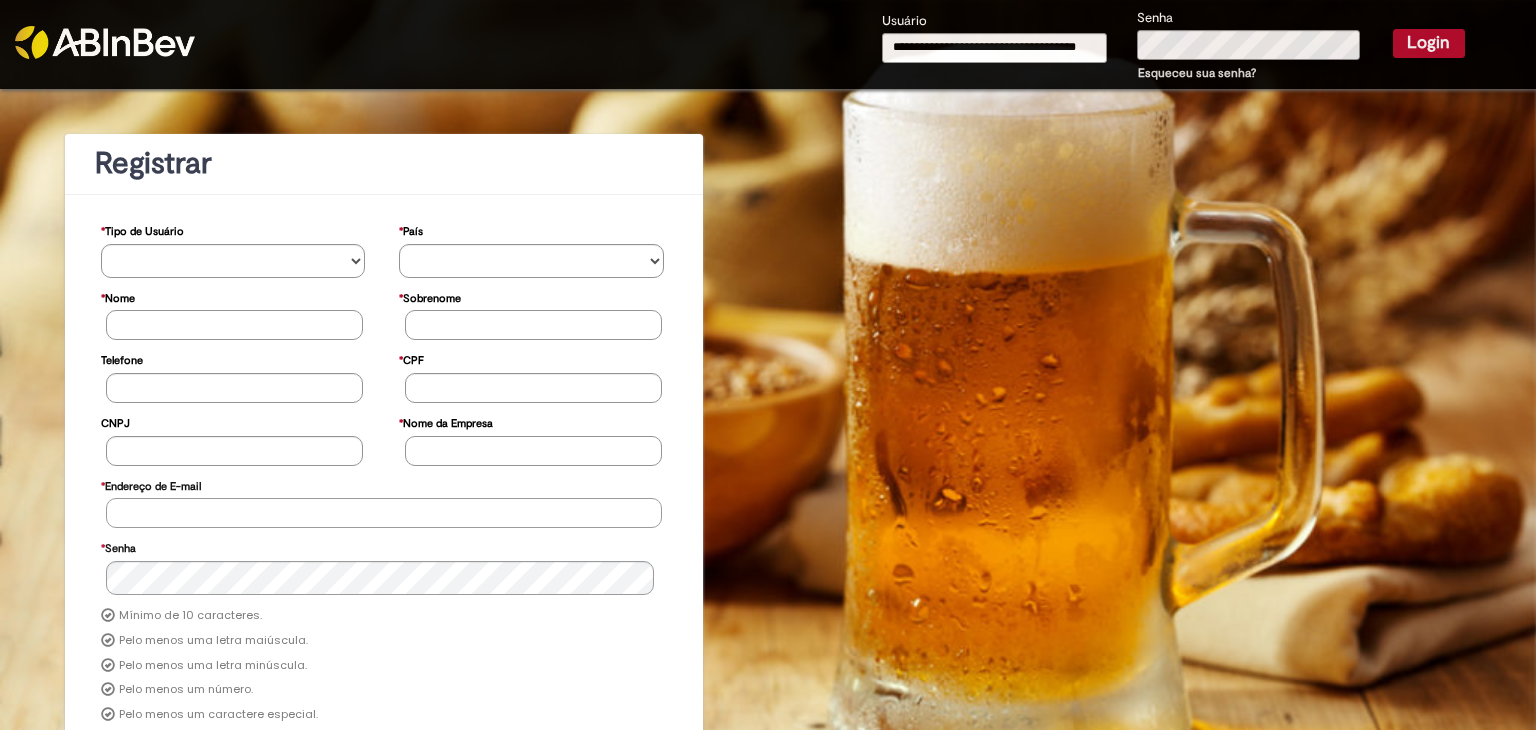 type on "**********" 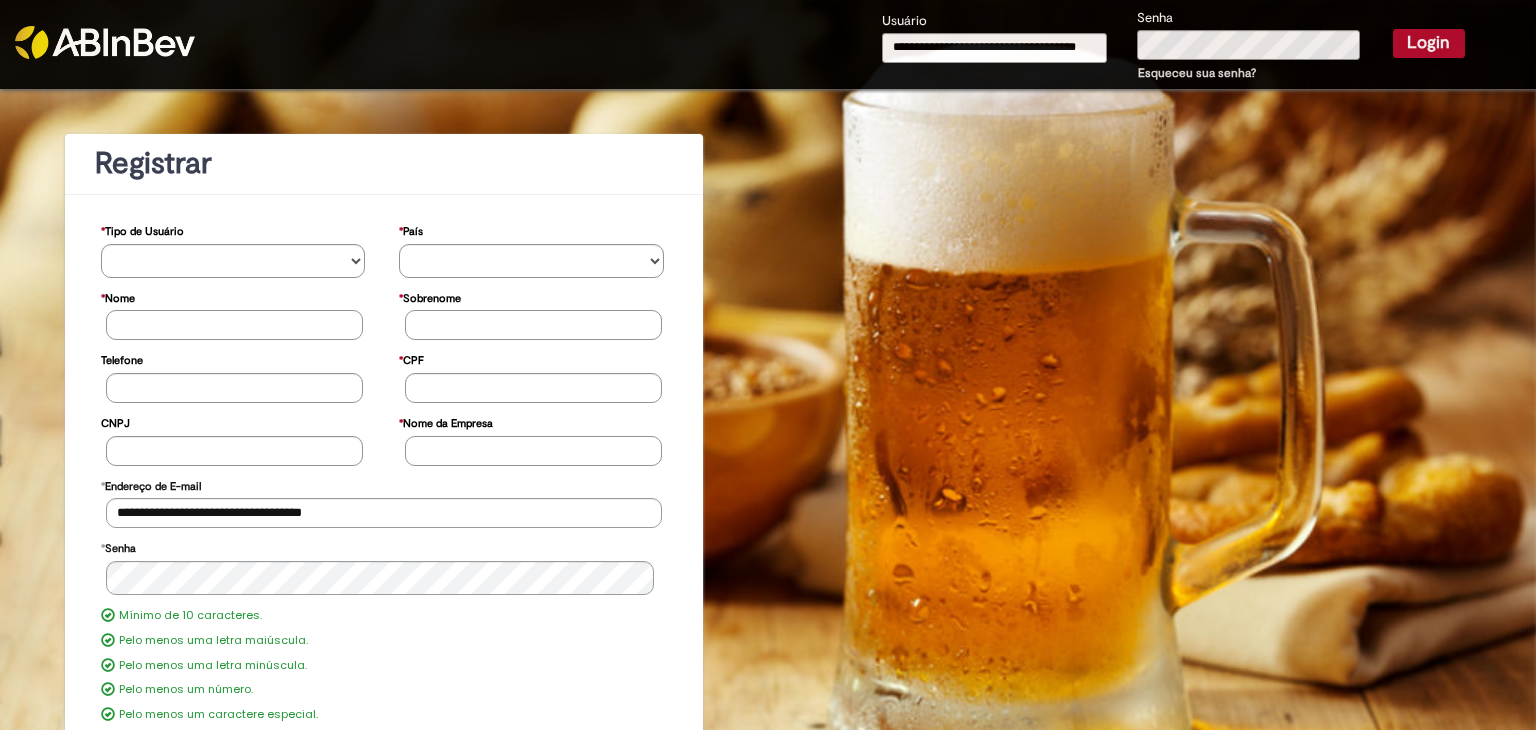 click on "Esqueceu sua senha?" at bounding box center [1197, 73] 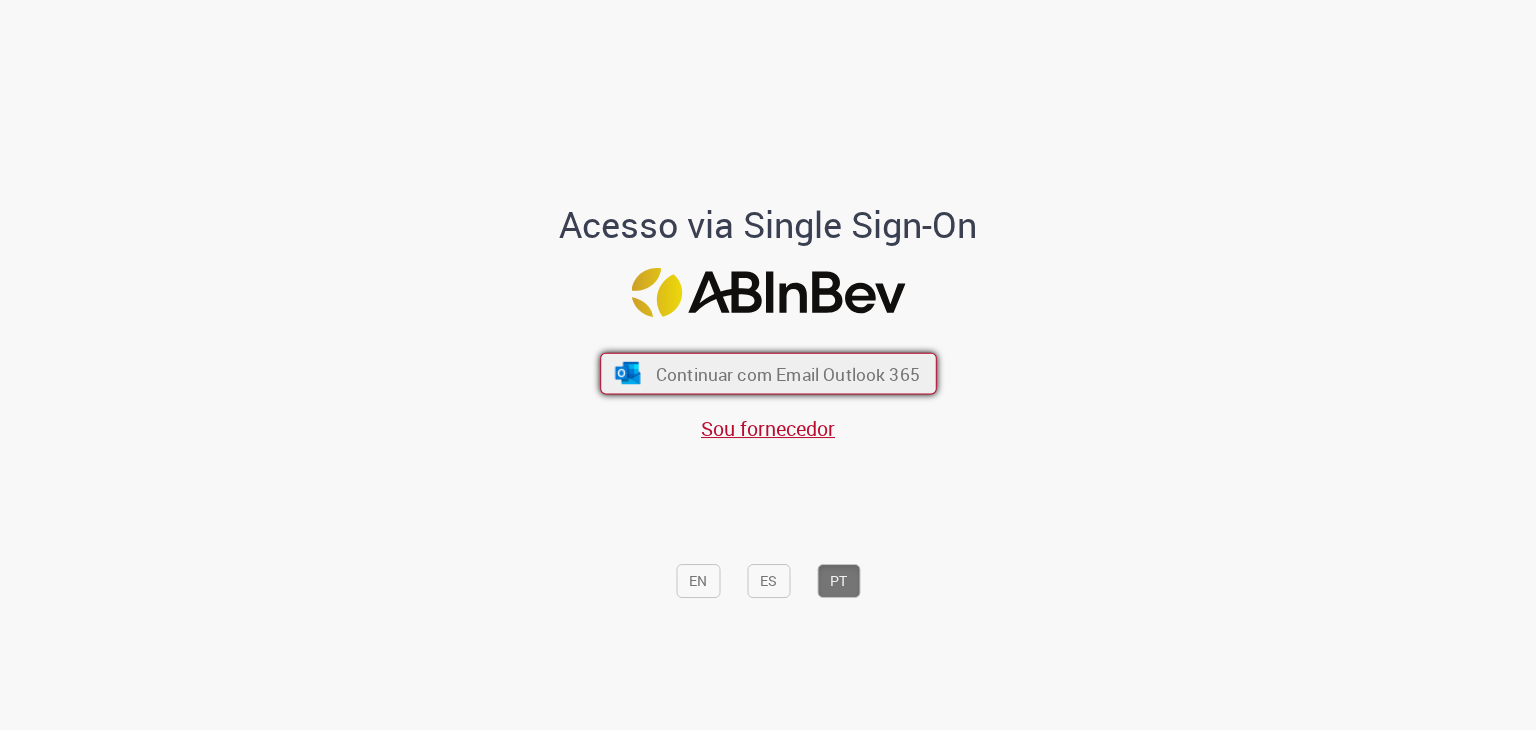 scroll, scrollTop: 0, scrollLeft: 0, axis: both 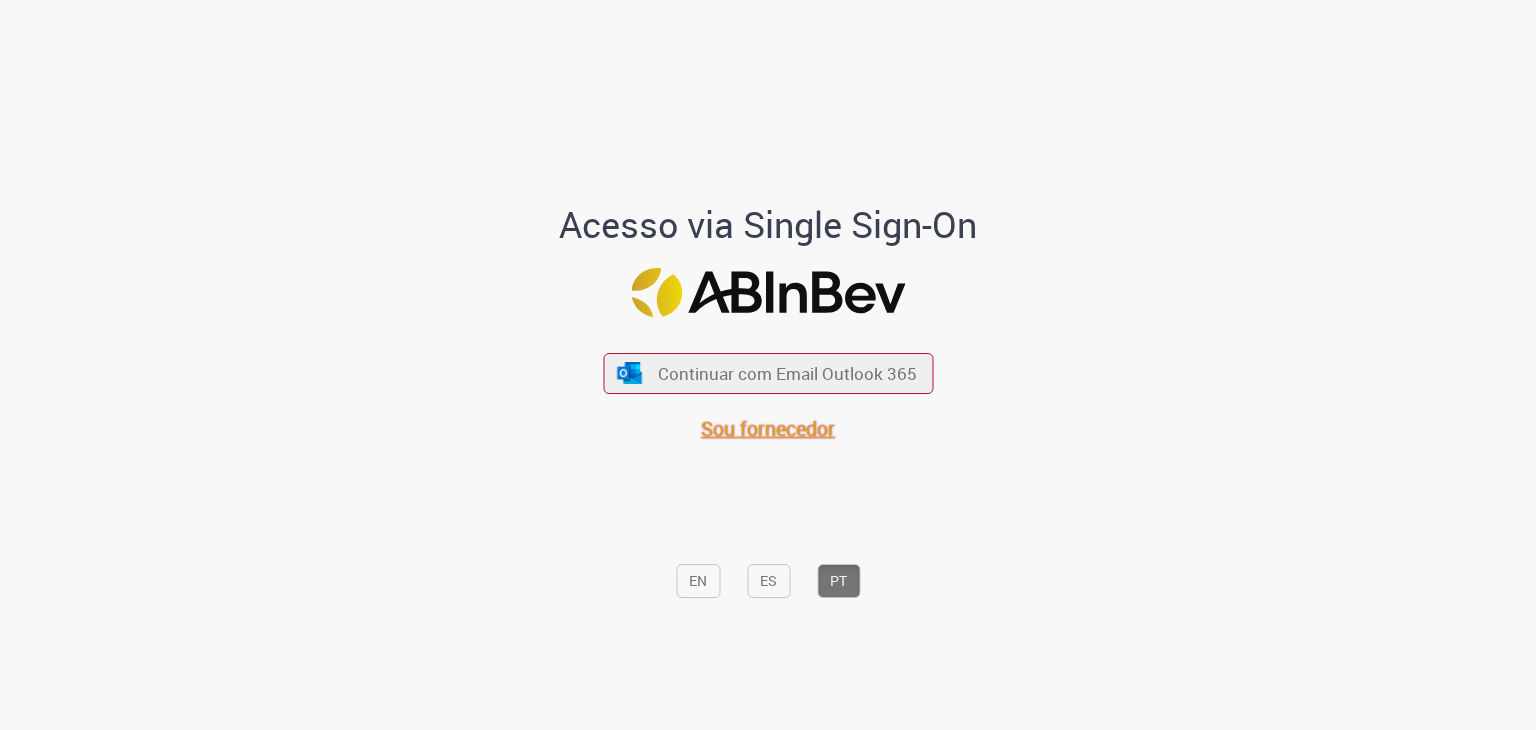 click on "Sou fornecedor" at bounding box center (768, 428) 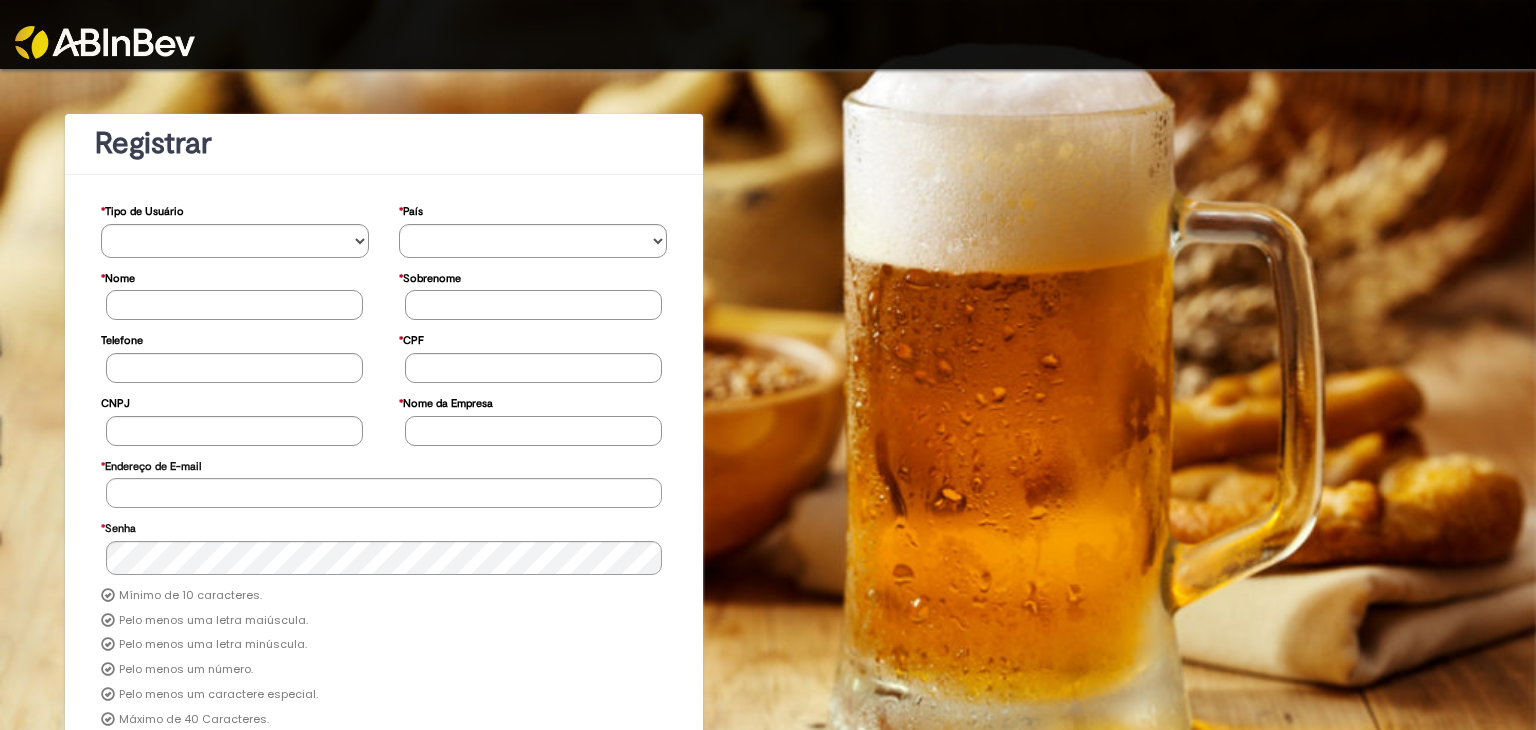 scroll, scrollTop: 0, scrollLeft: 0, axis: both 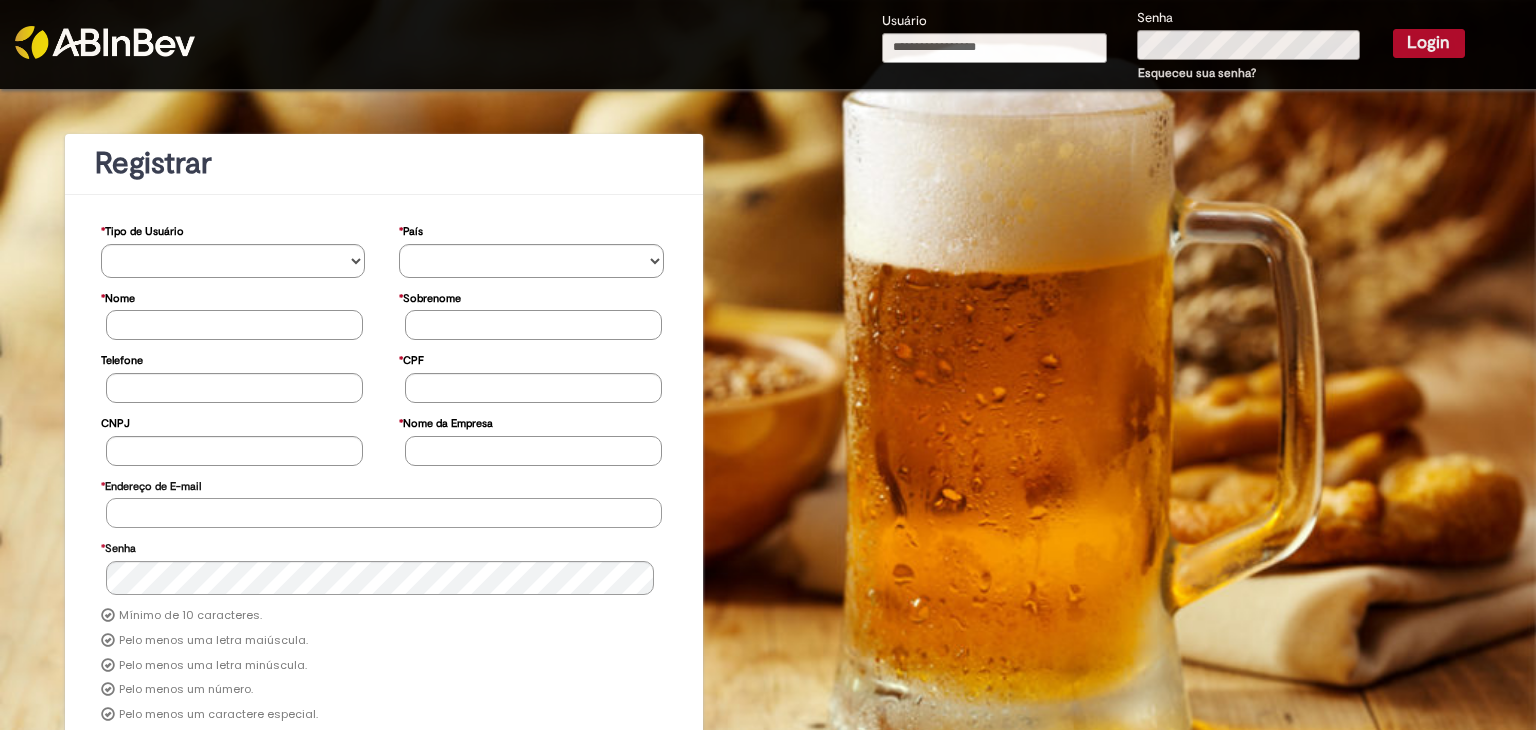 type on "**********" 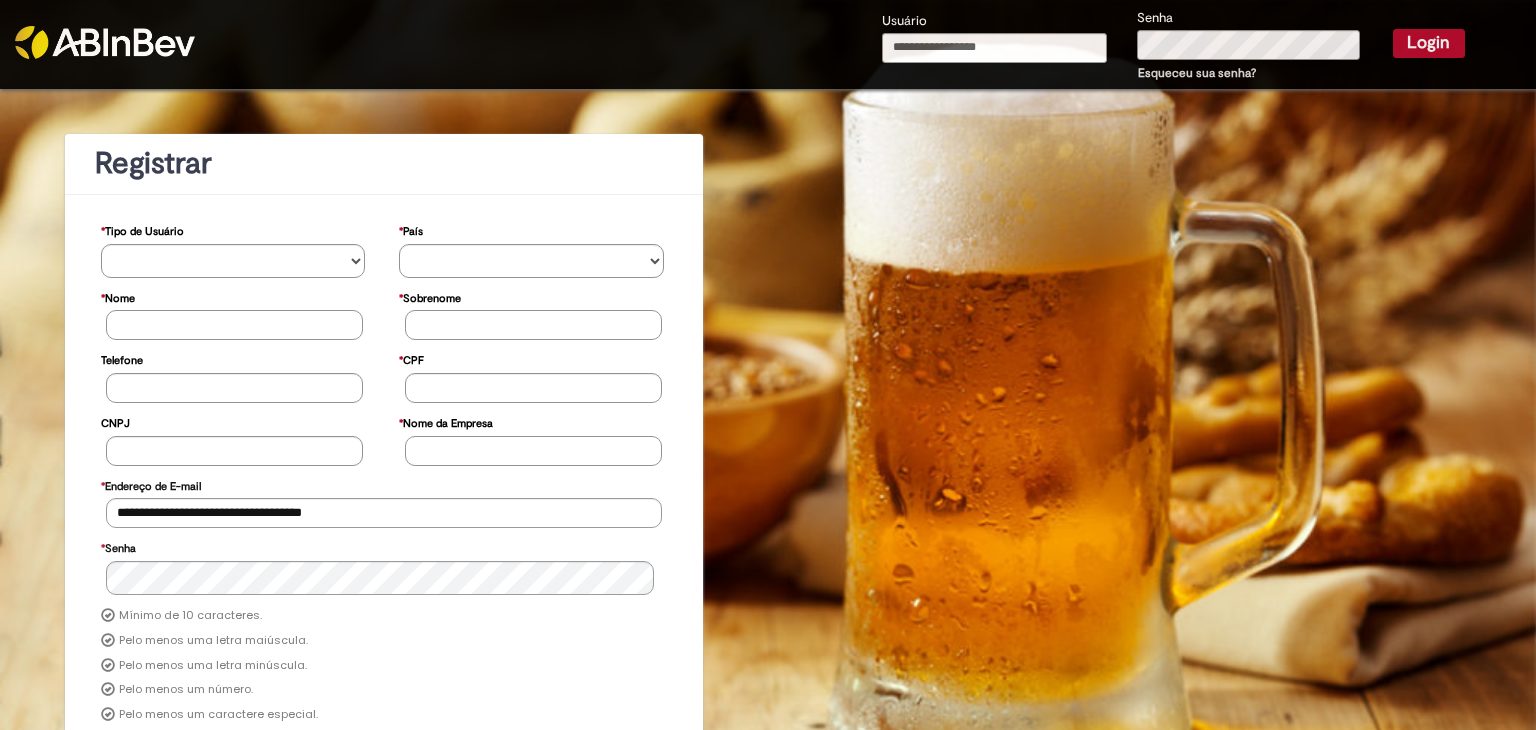 type on "**********" 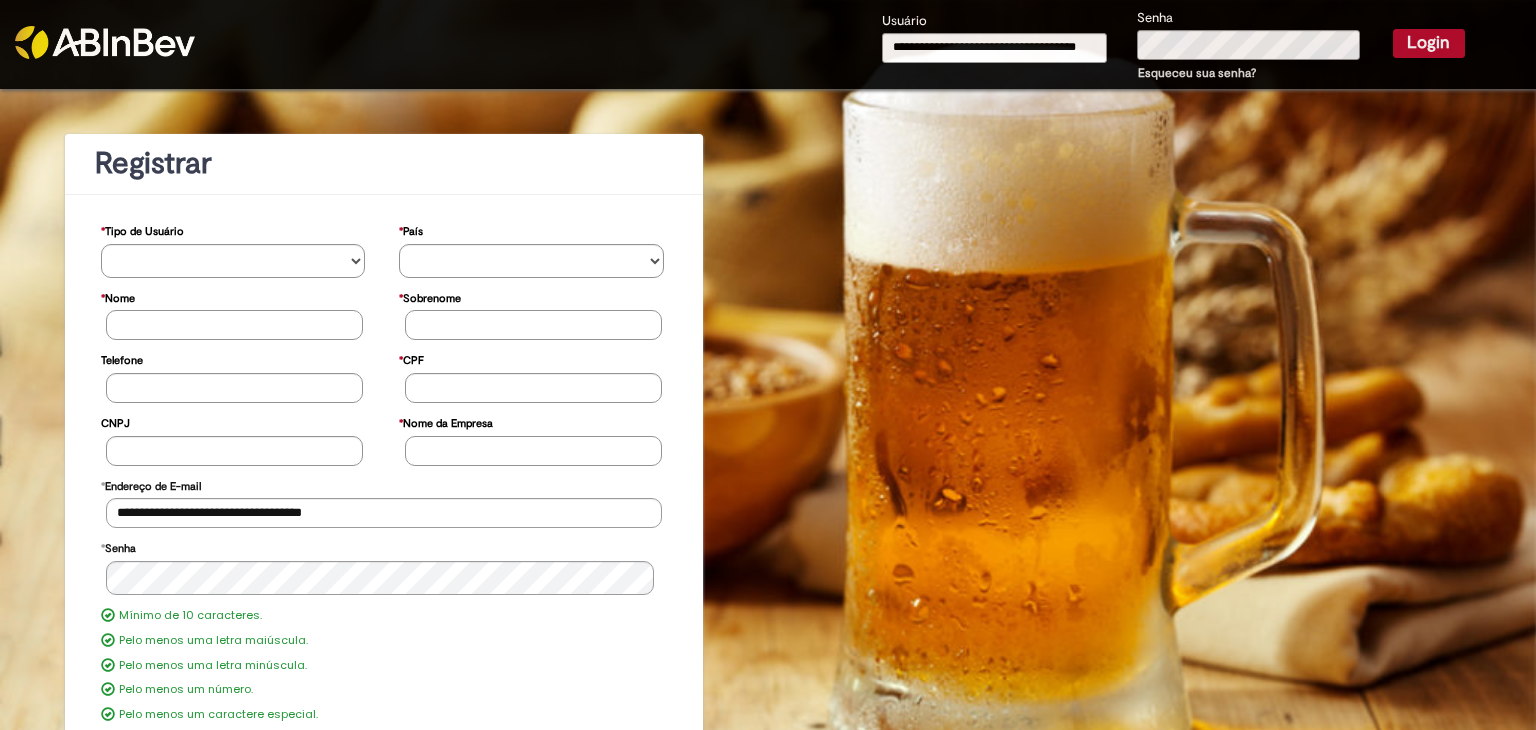 click on "Login" at bounding box center (1429, 43) 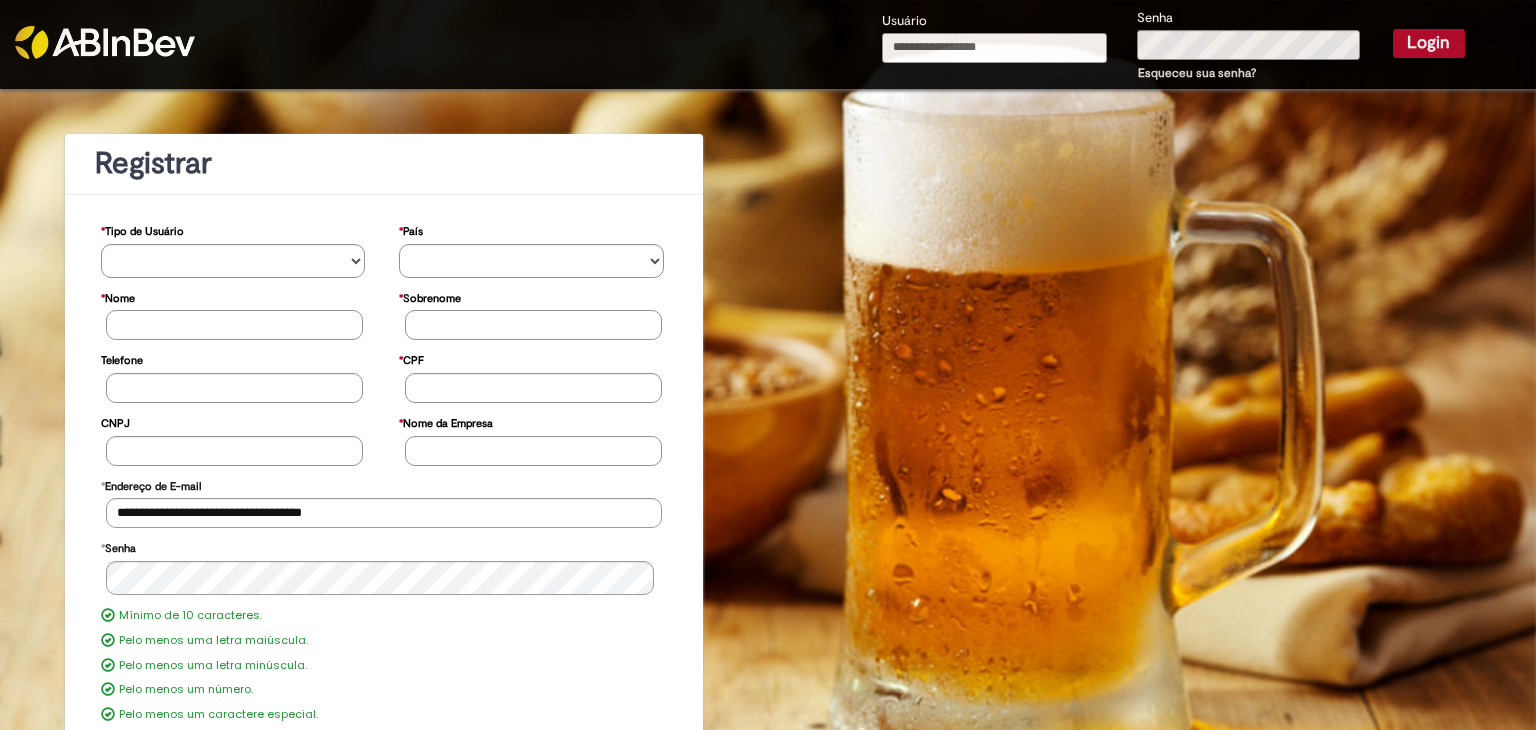 scroll, scrollTop: 0, scrollLeft: 0, axis: both 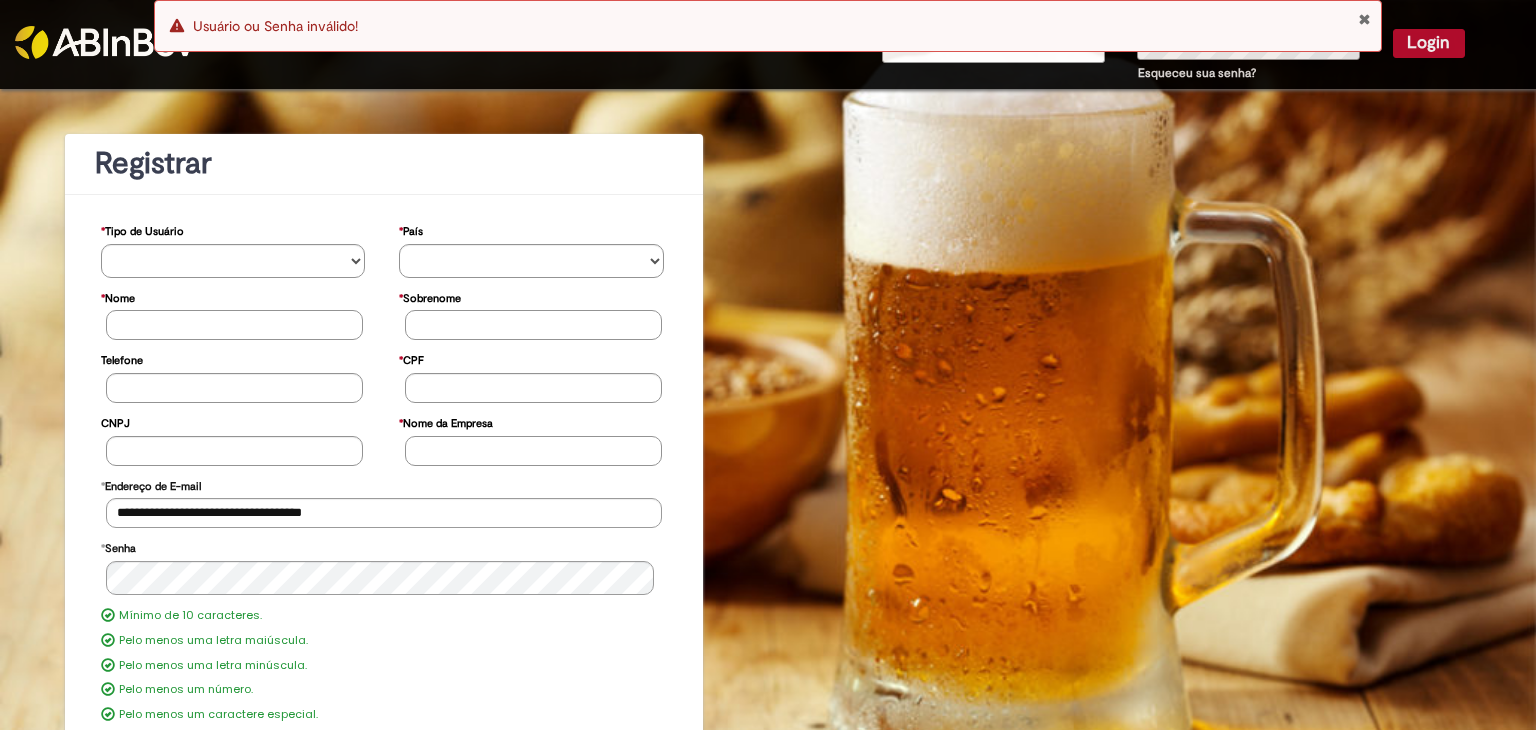 click on "**********" at bounding box center [768, 508] 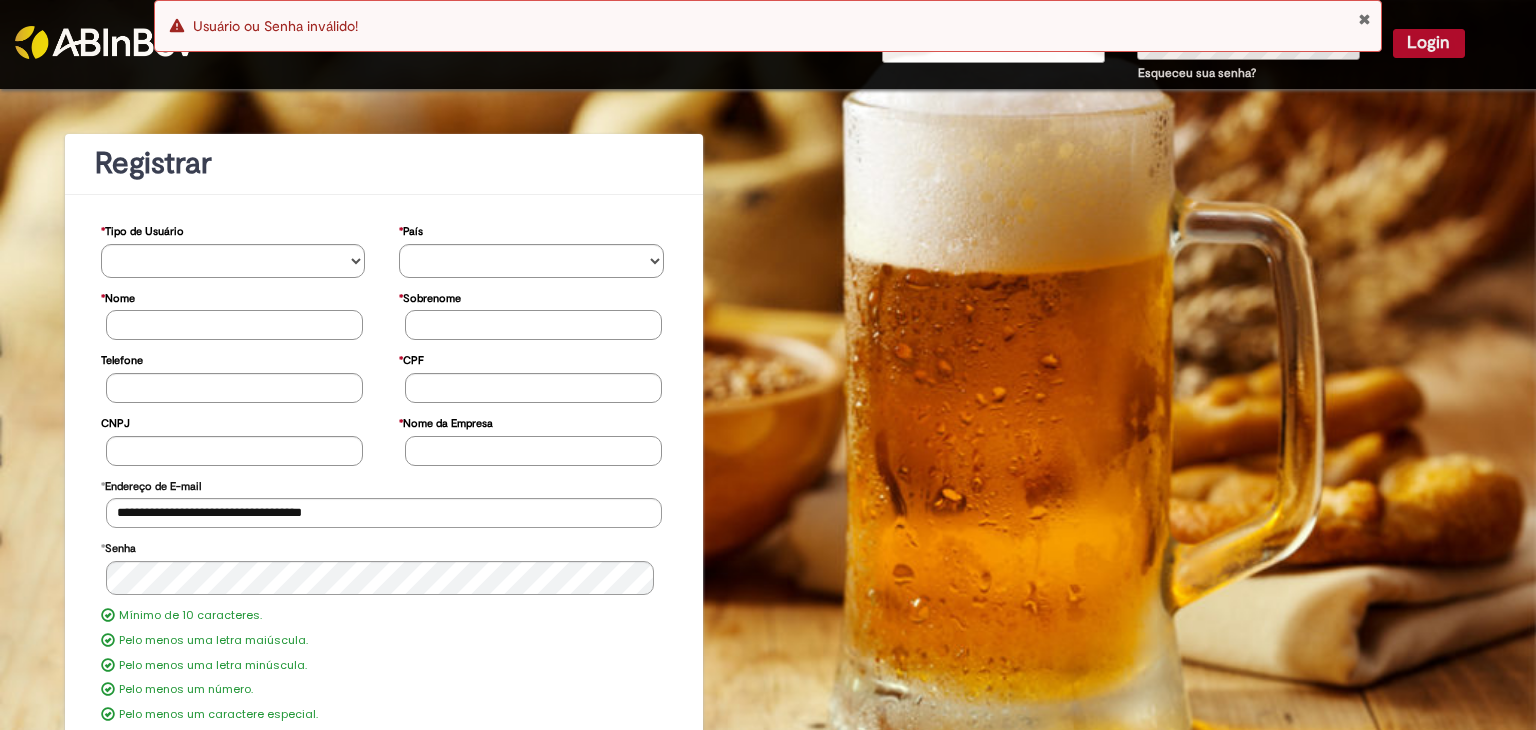 click at bounding box center (1364, 19) 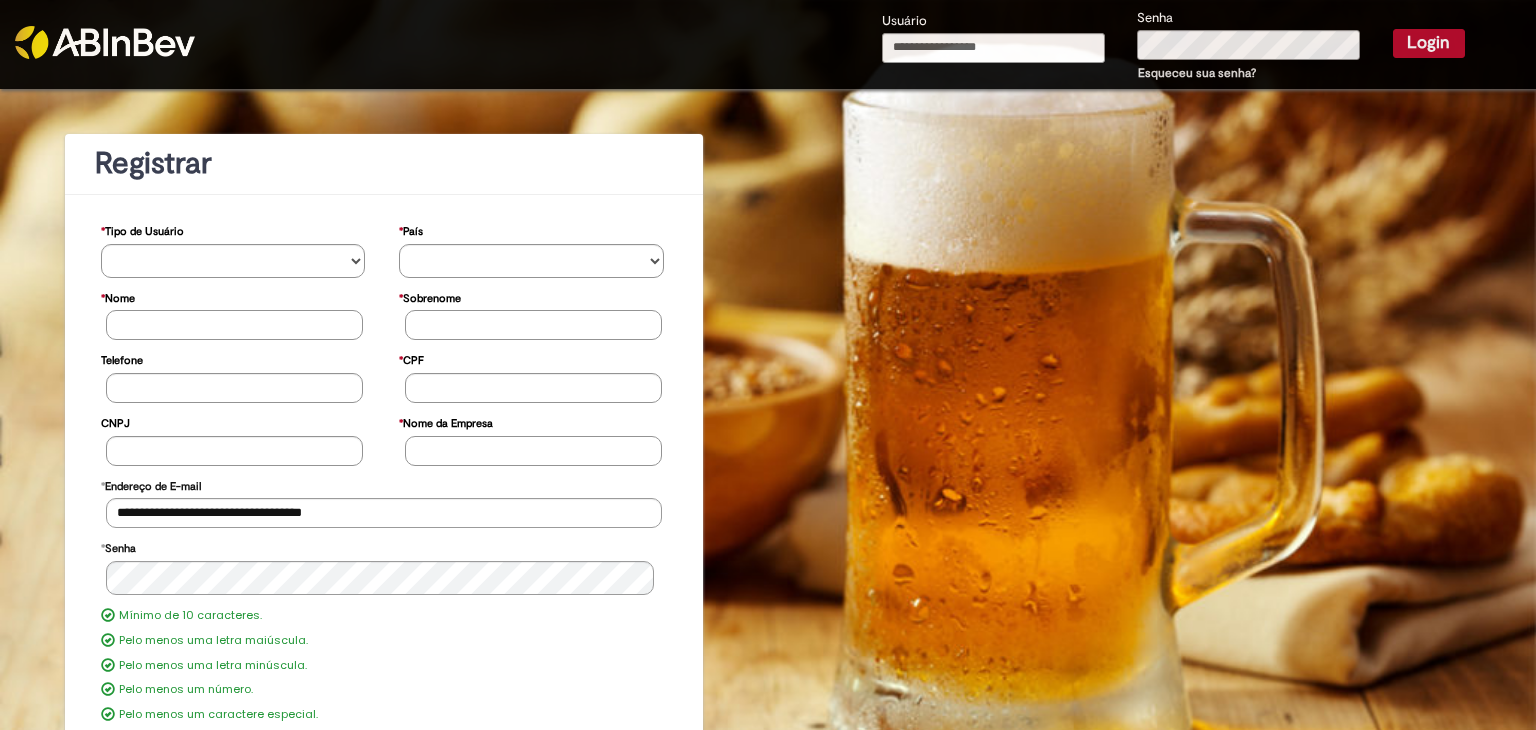 click on "Erro 			 Usuário ou Senha inválido!" at bounding box center (768, 26) 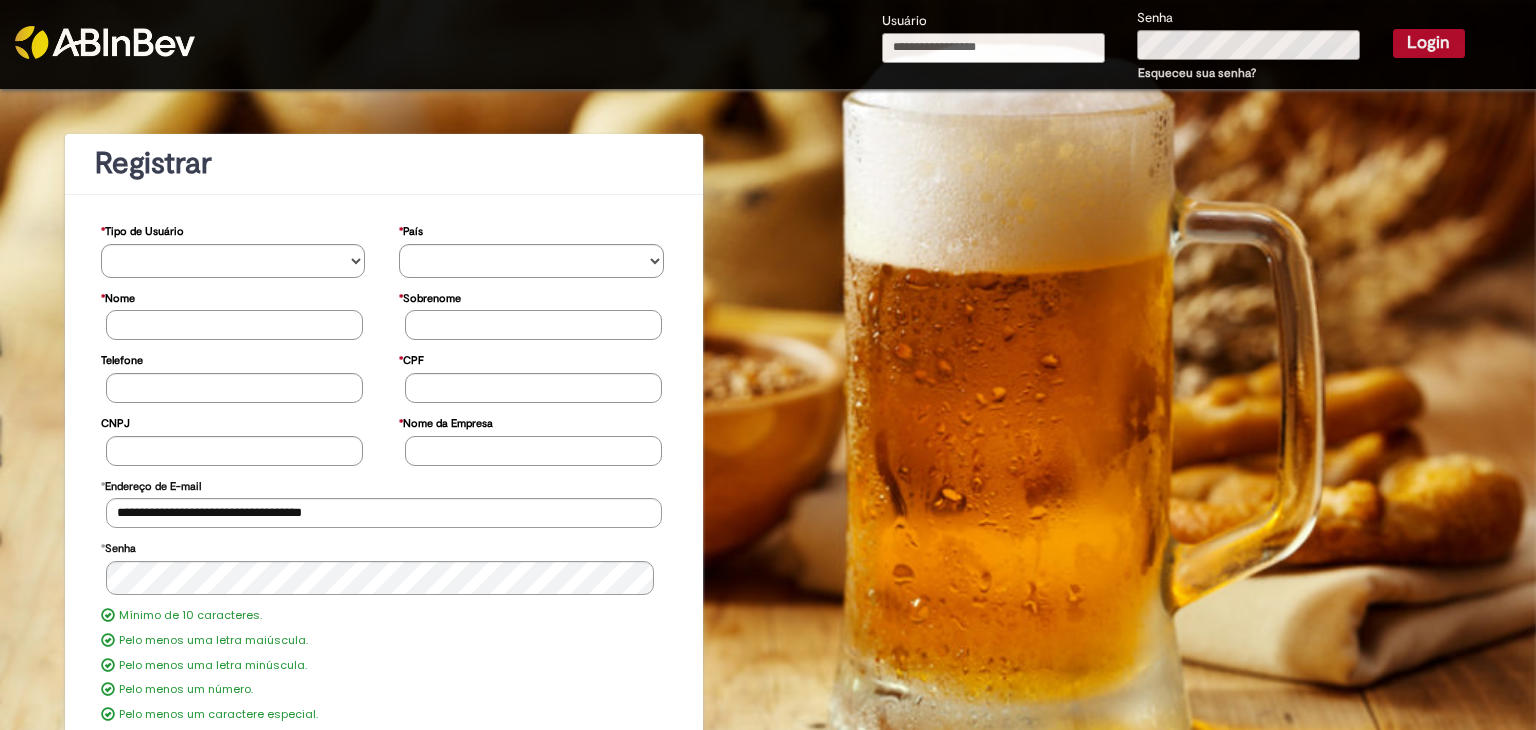 click on "Usuário" at bounding box center [993, 48] 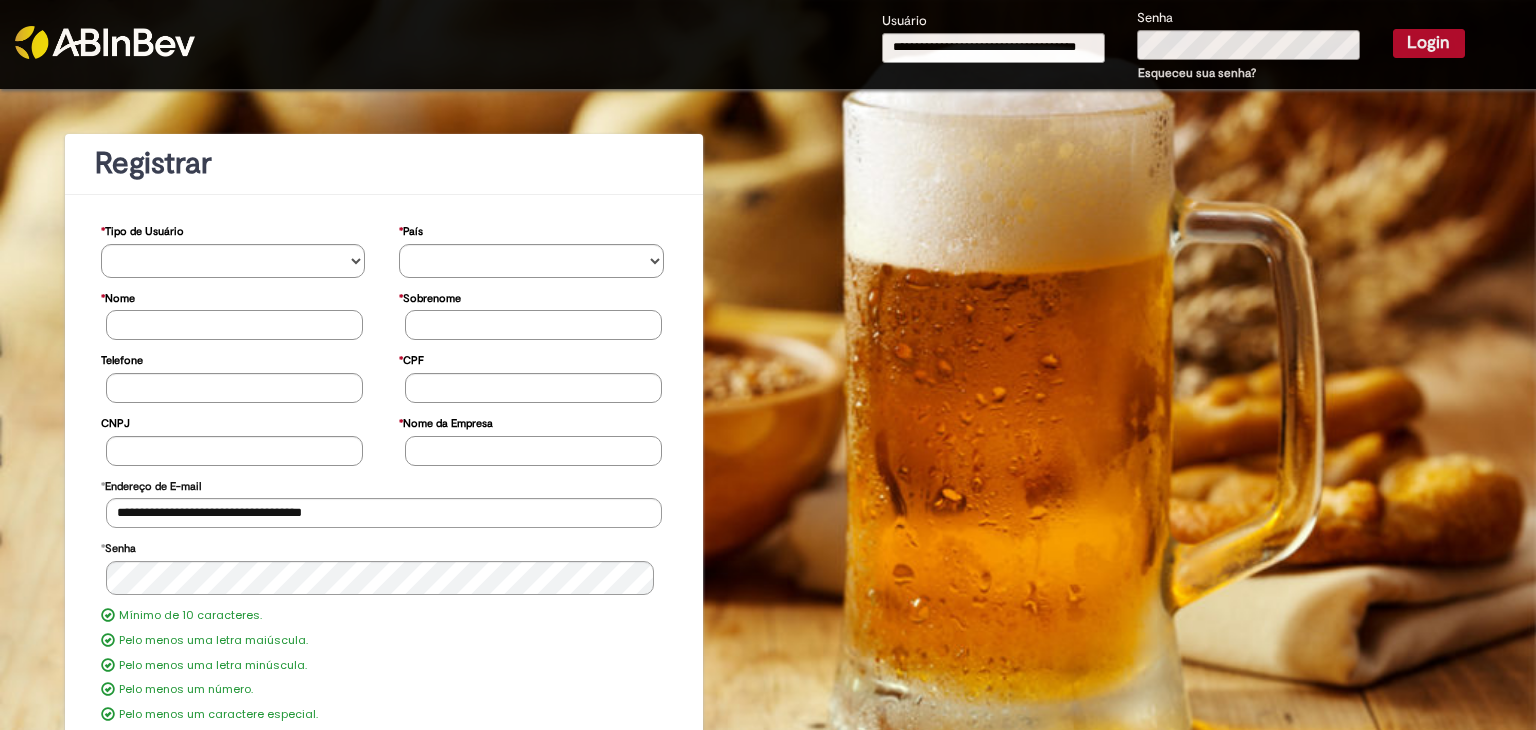 click on "Login" at bounding box center (1429, 43) 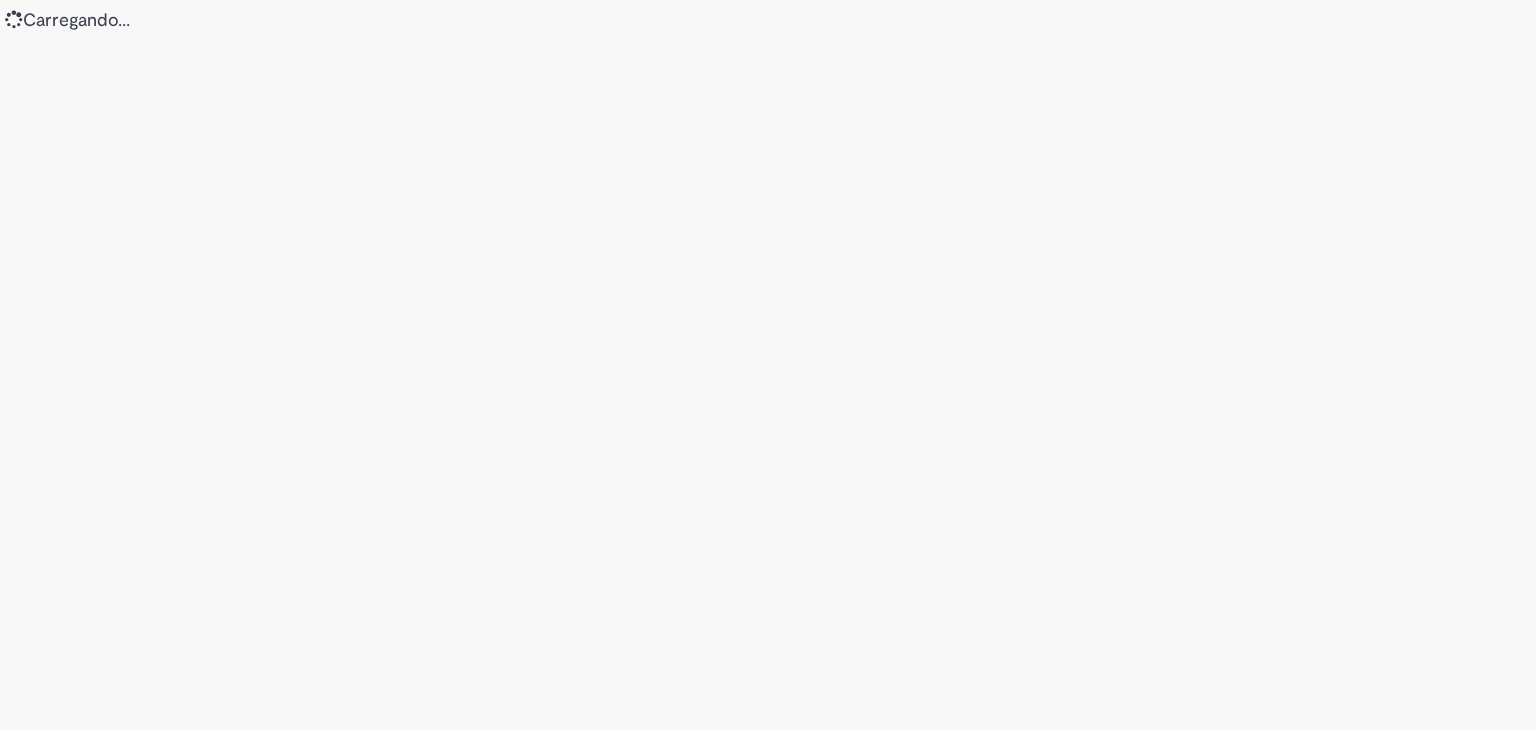 scroll, scrollTop: 0, scrollLeft: 0, axis: both 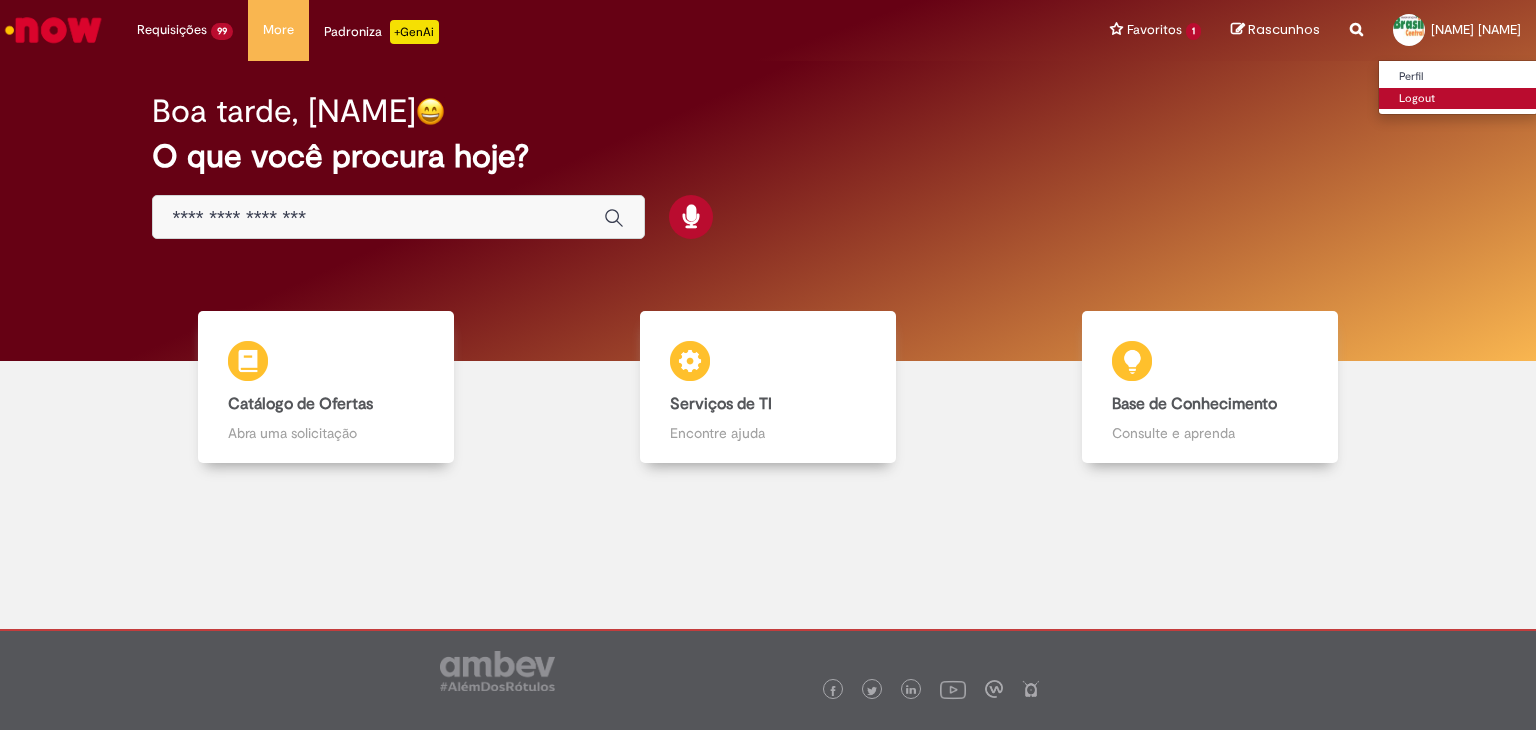 click on "Logout" at bounding box center (1458, 99) 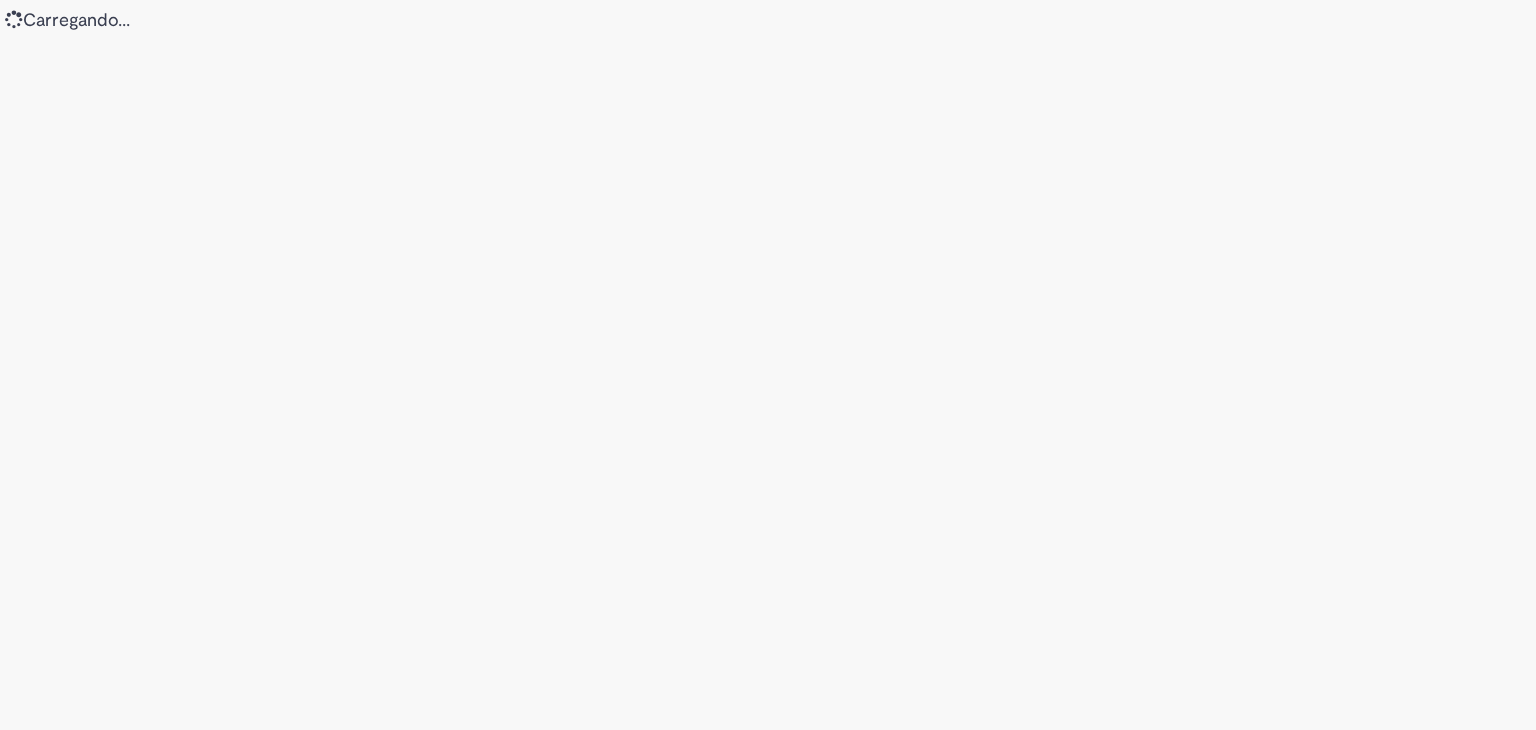 scroll, scrollTop: 0, scrollLeft: 0, axis: both 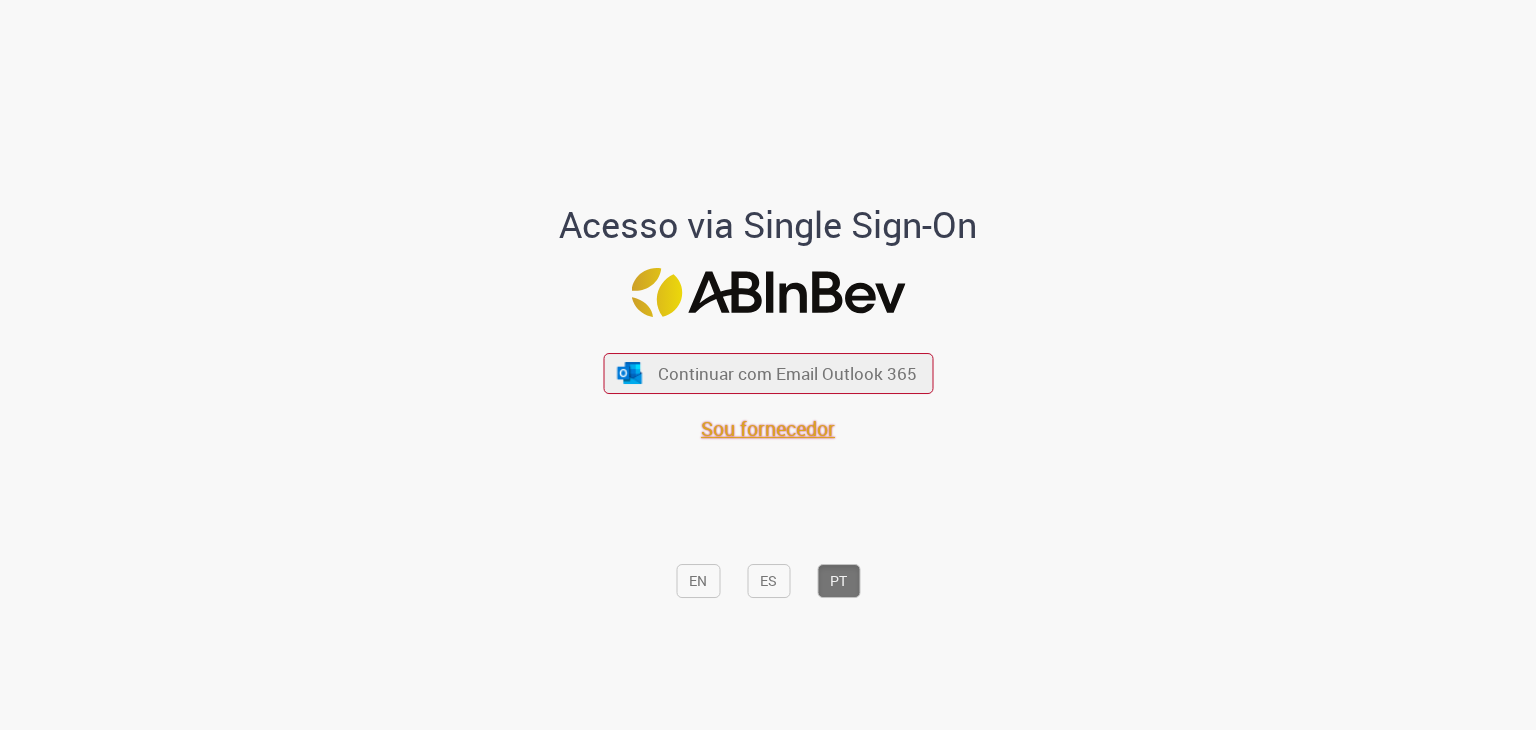 click on "Sou fornecedor" at bounding box center (768, 428) 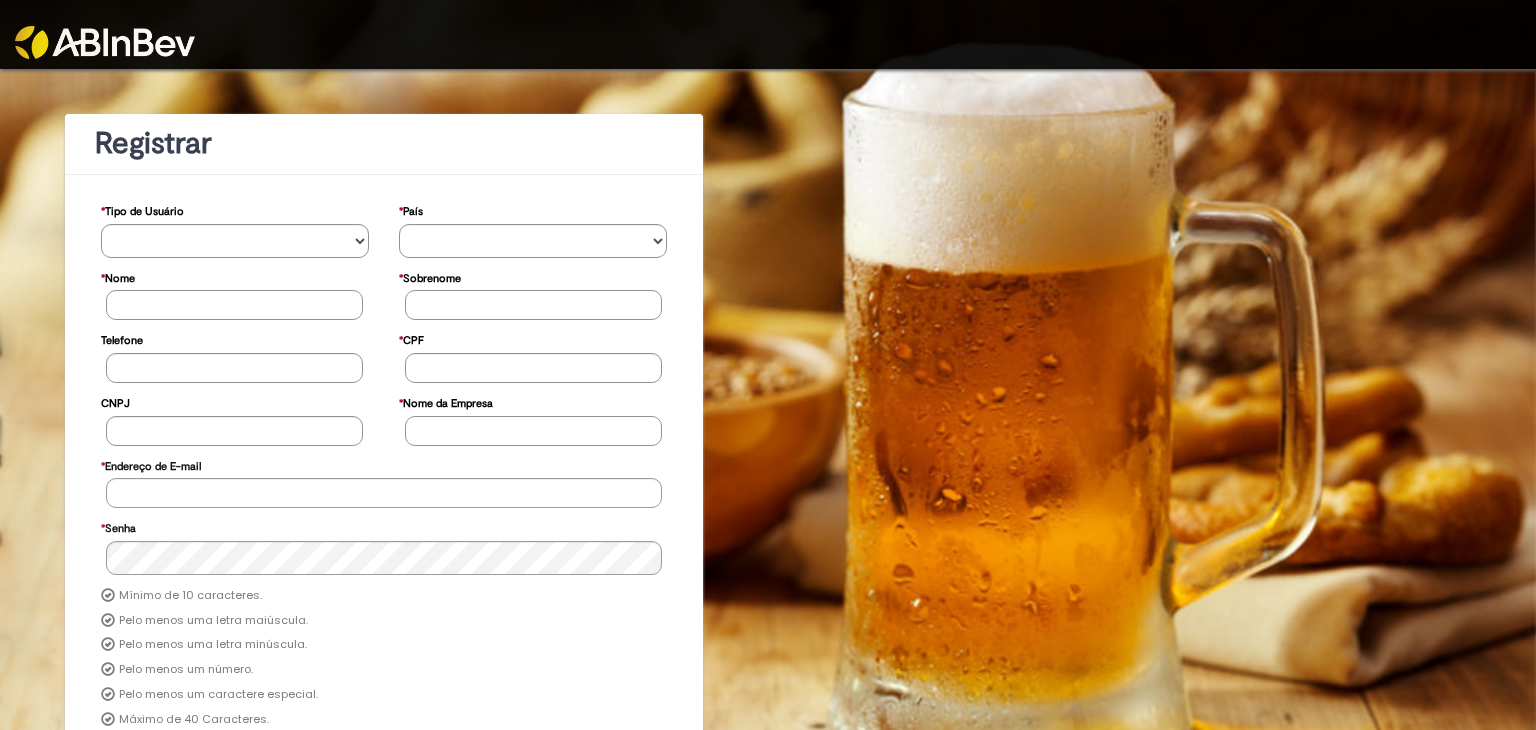 scroll, scrollTop: 0, scrollLeft: 0, axis: both 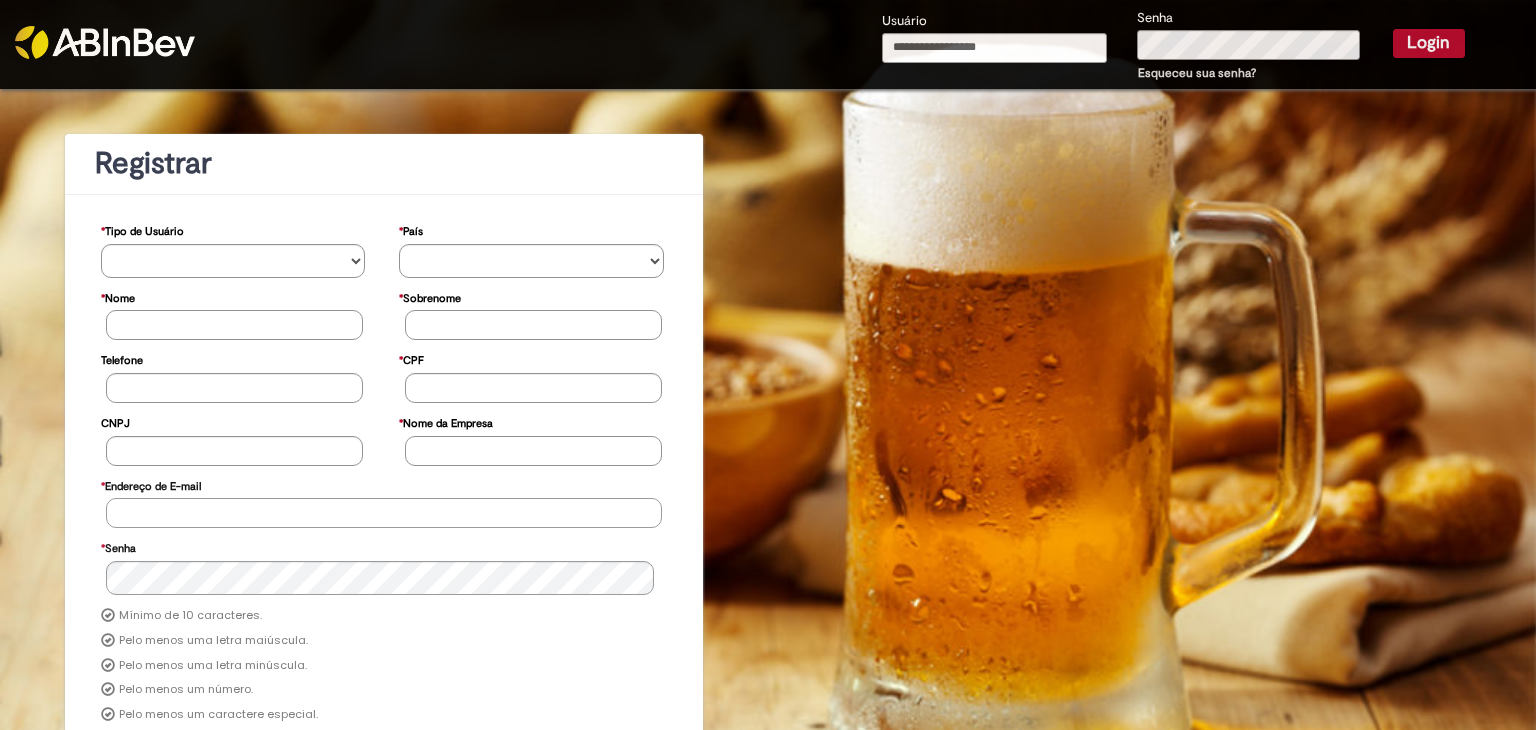 type on "**********" 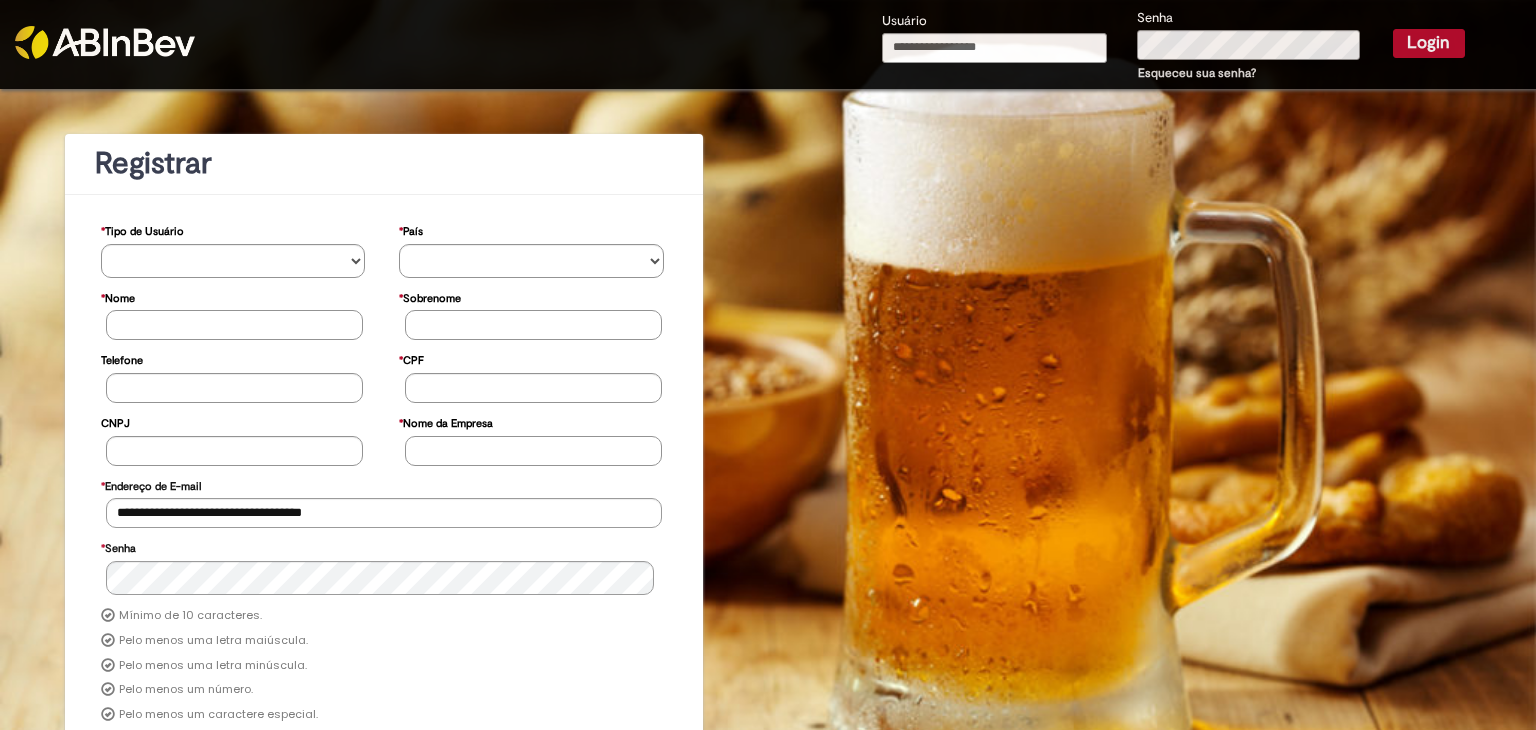 type on "**********" 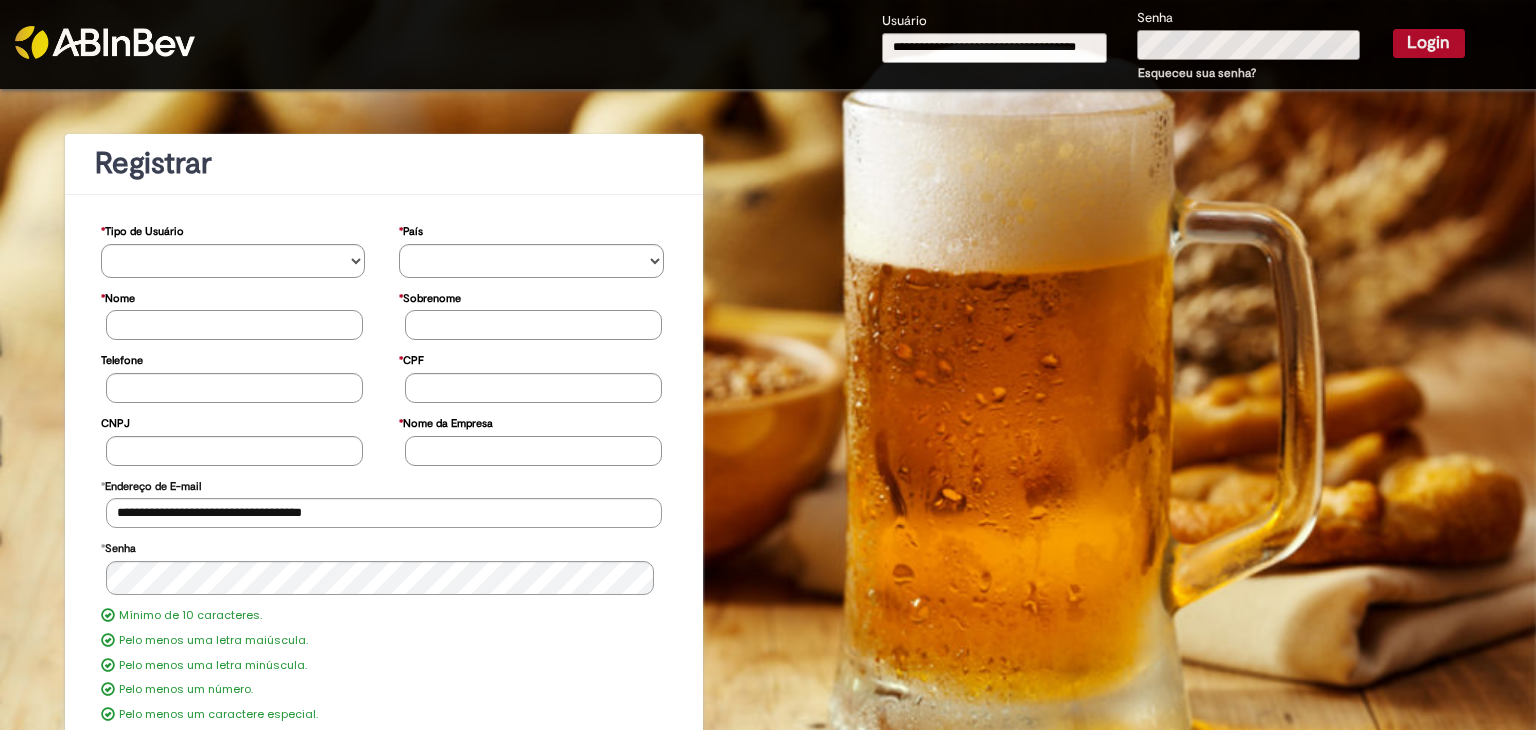 click on "**********" at bounding box center (1173, 46) 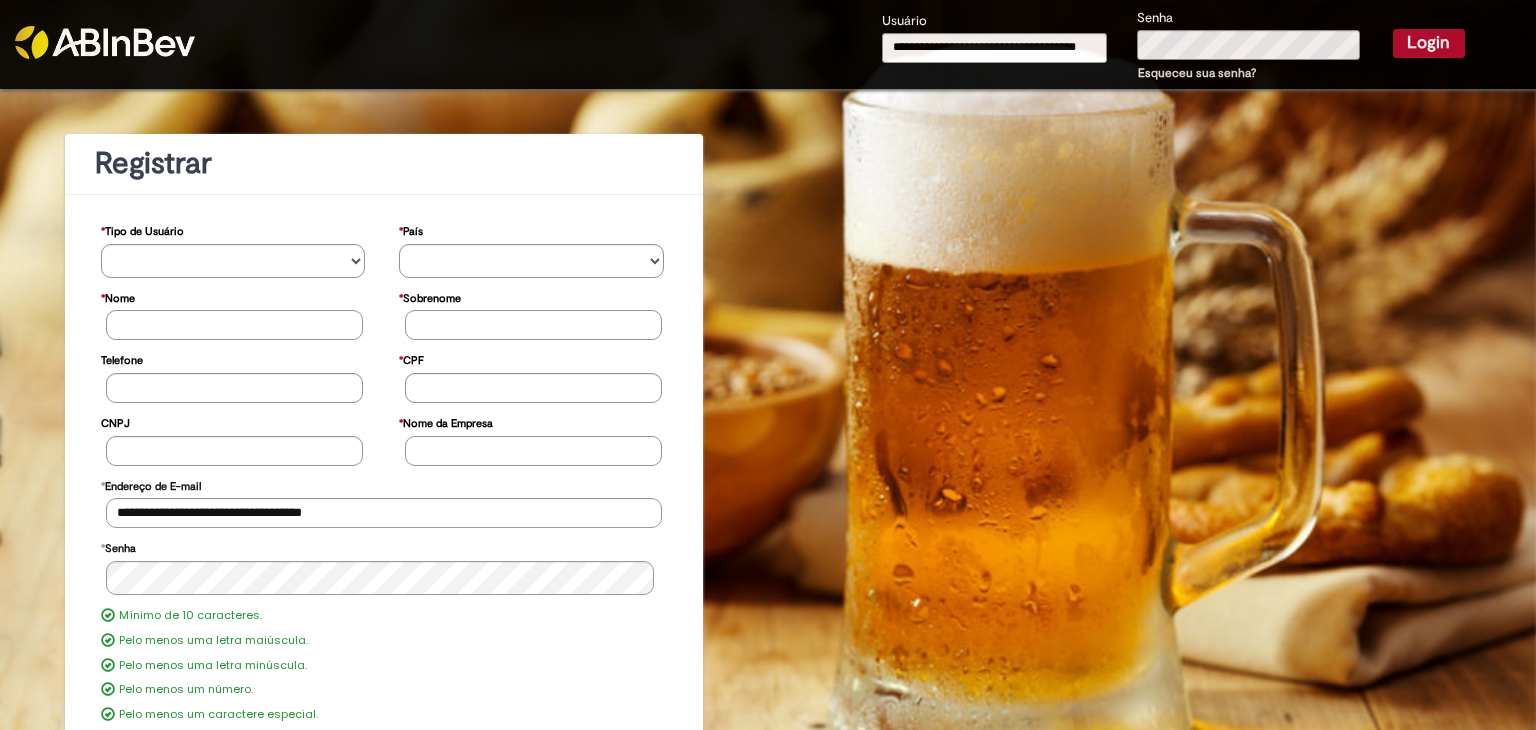 click on "Login" at bounding box center (1429, 43) 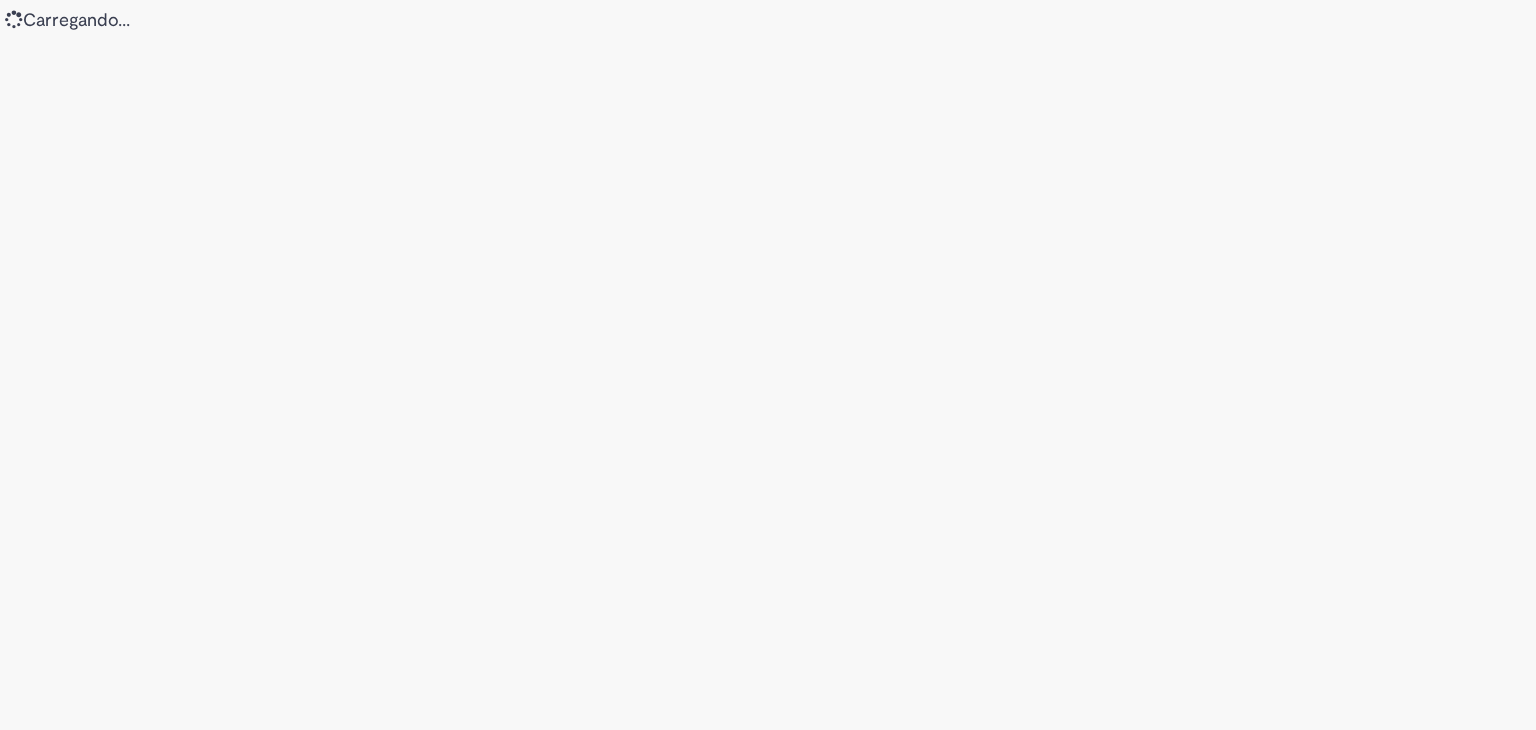 scroll, scrollTop: 0, scrollLeft: 0, axis: both 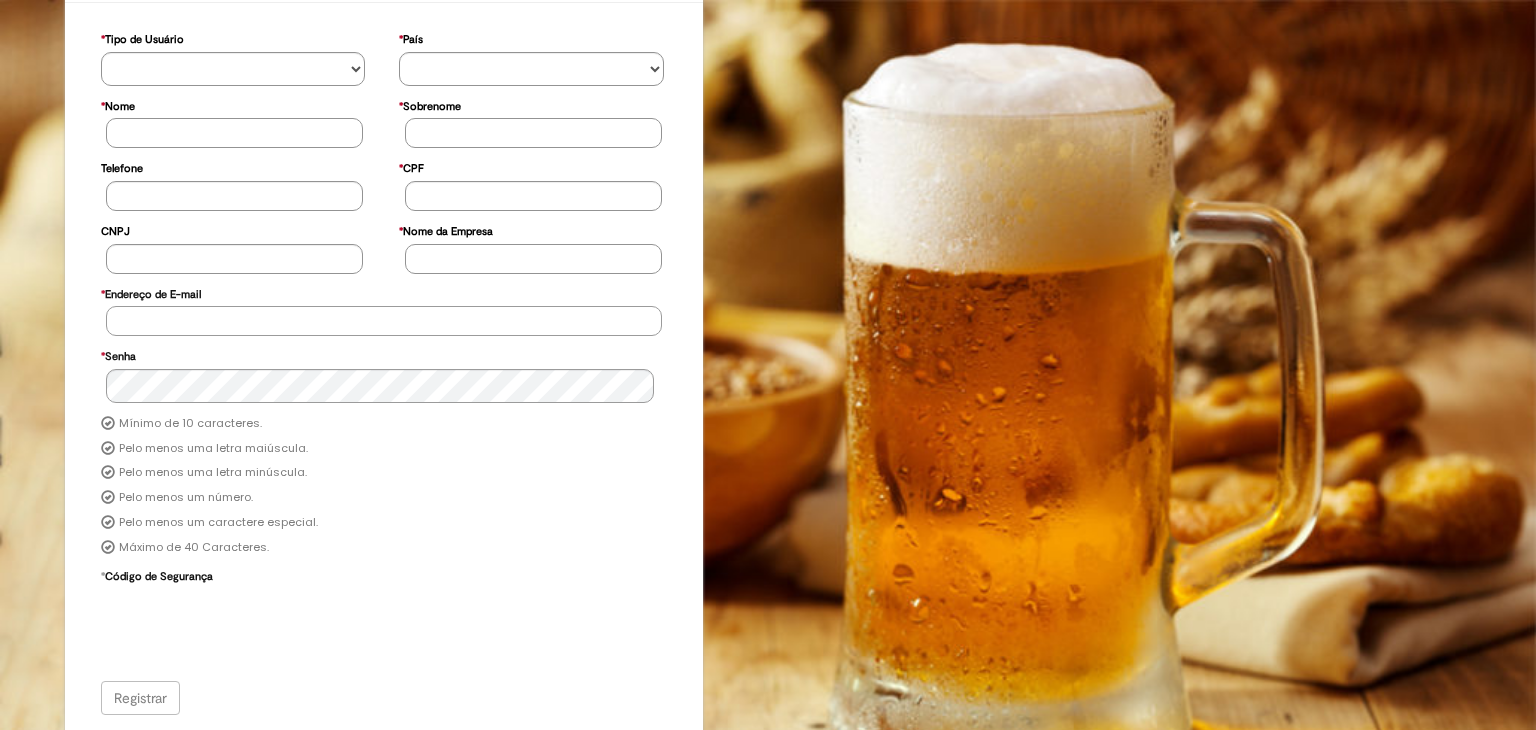 type on "**********" 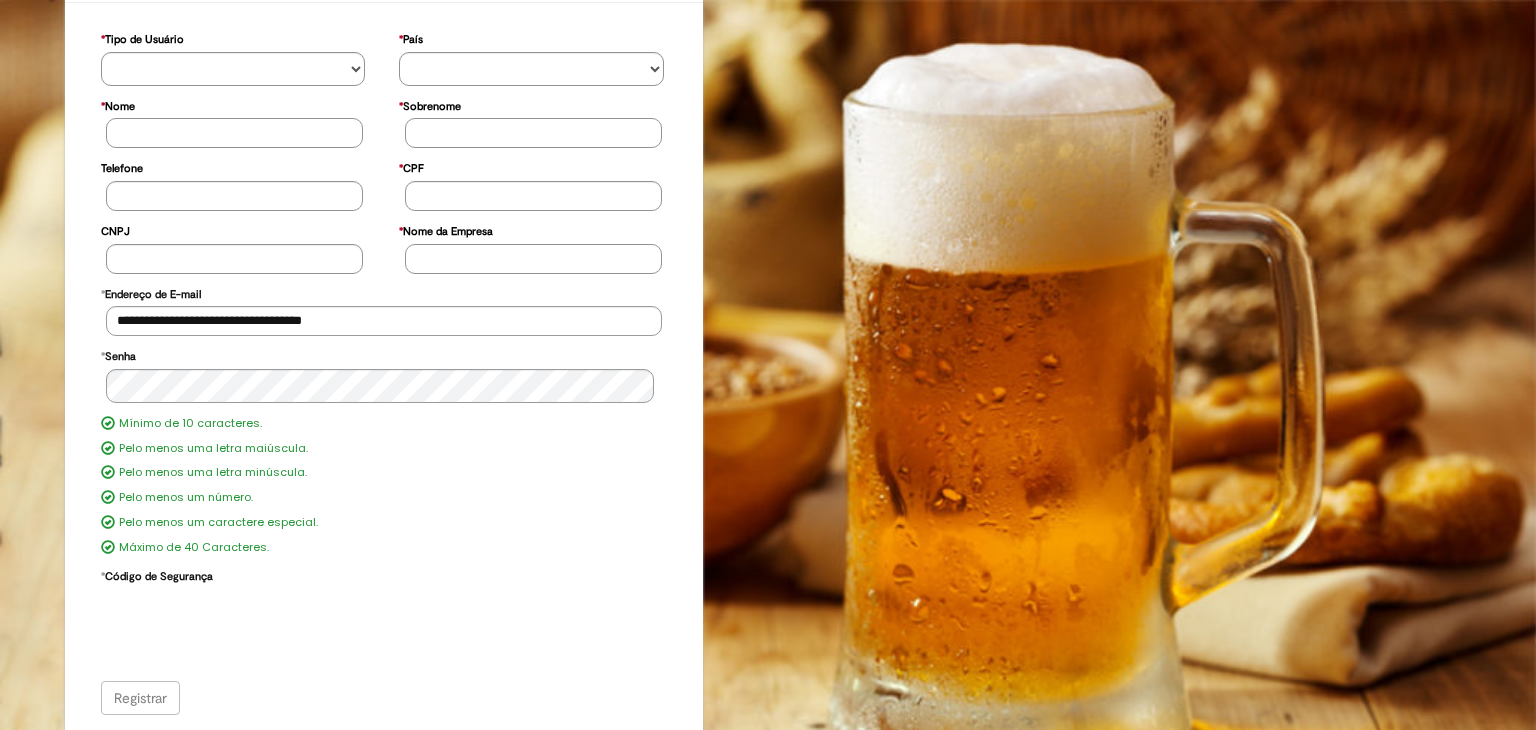 click on "Registrar" at bounding box center (384, 698) 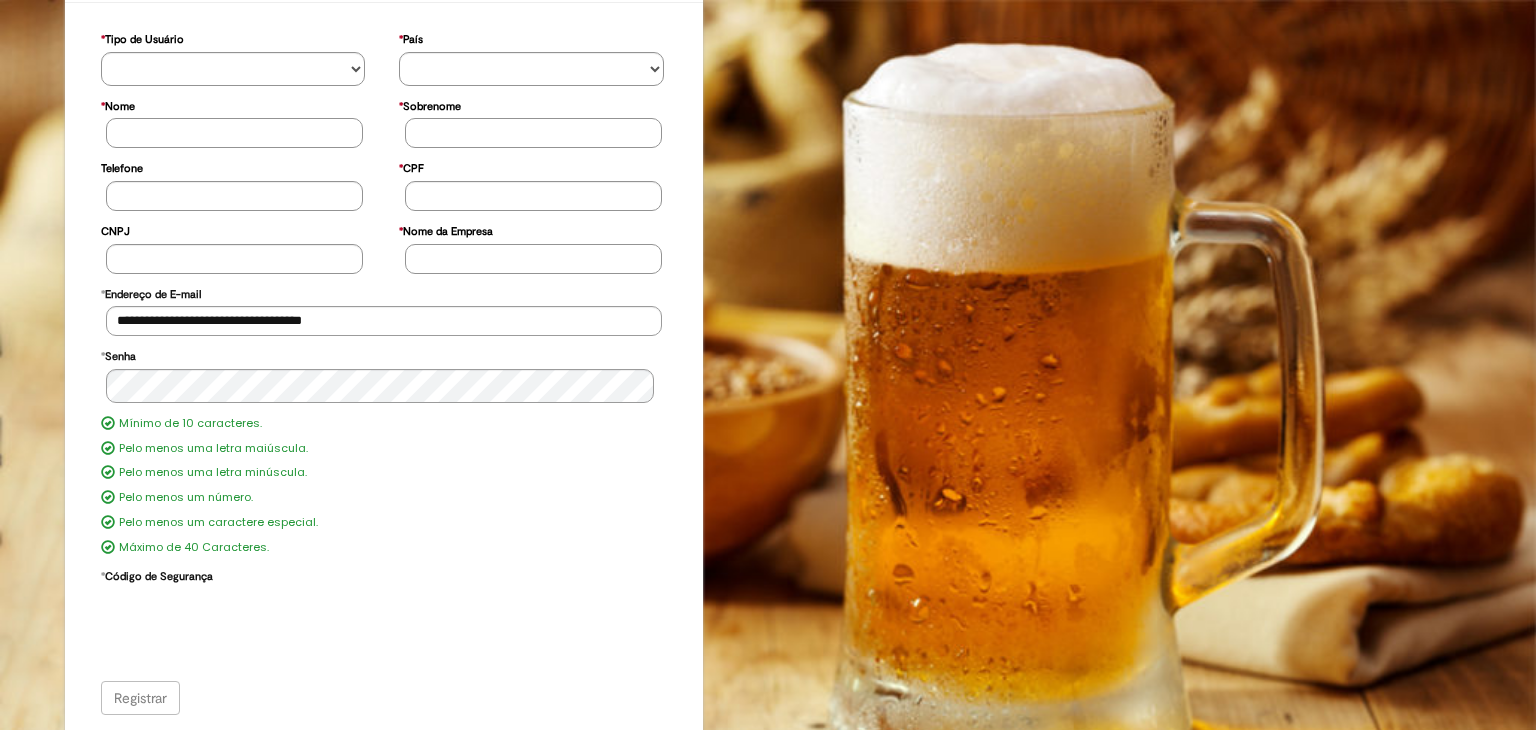 click on "Mínimo de 10 caracteres.   Pelo menos uma letra maiúscula.   Pelo menos uma letra minúscula.   Pelo menos um número.   Pelo menos um caractere especial.   Máximo de 40 Caracteres." at bounding box center [384, 486] 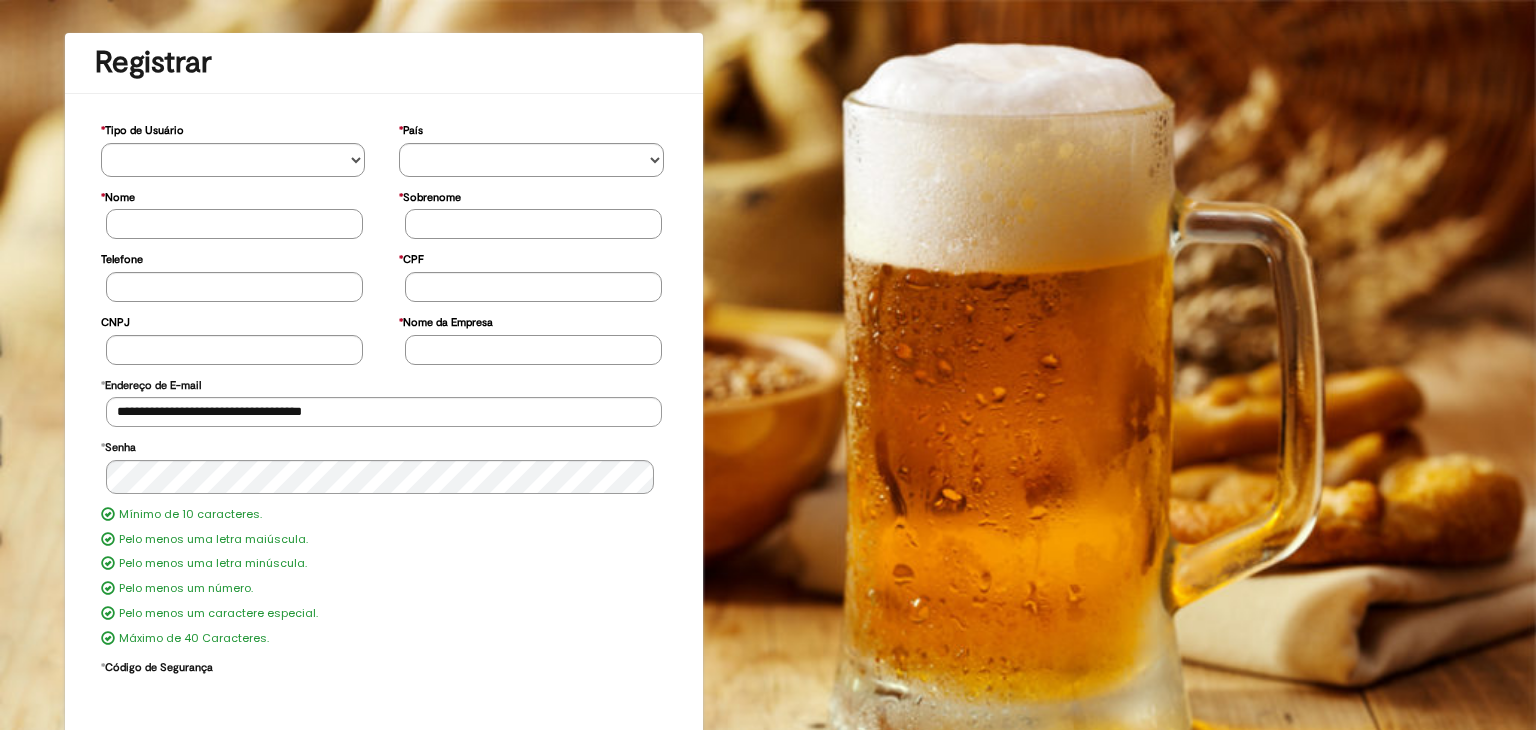 scroll, scrollTop: 72, scrollLeft: 0, axis: vertical 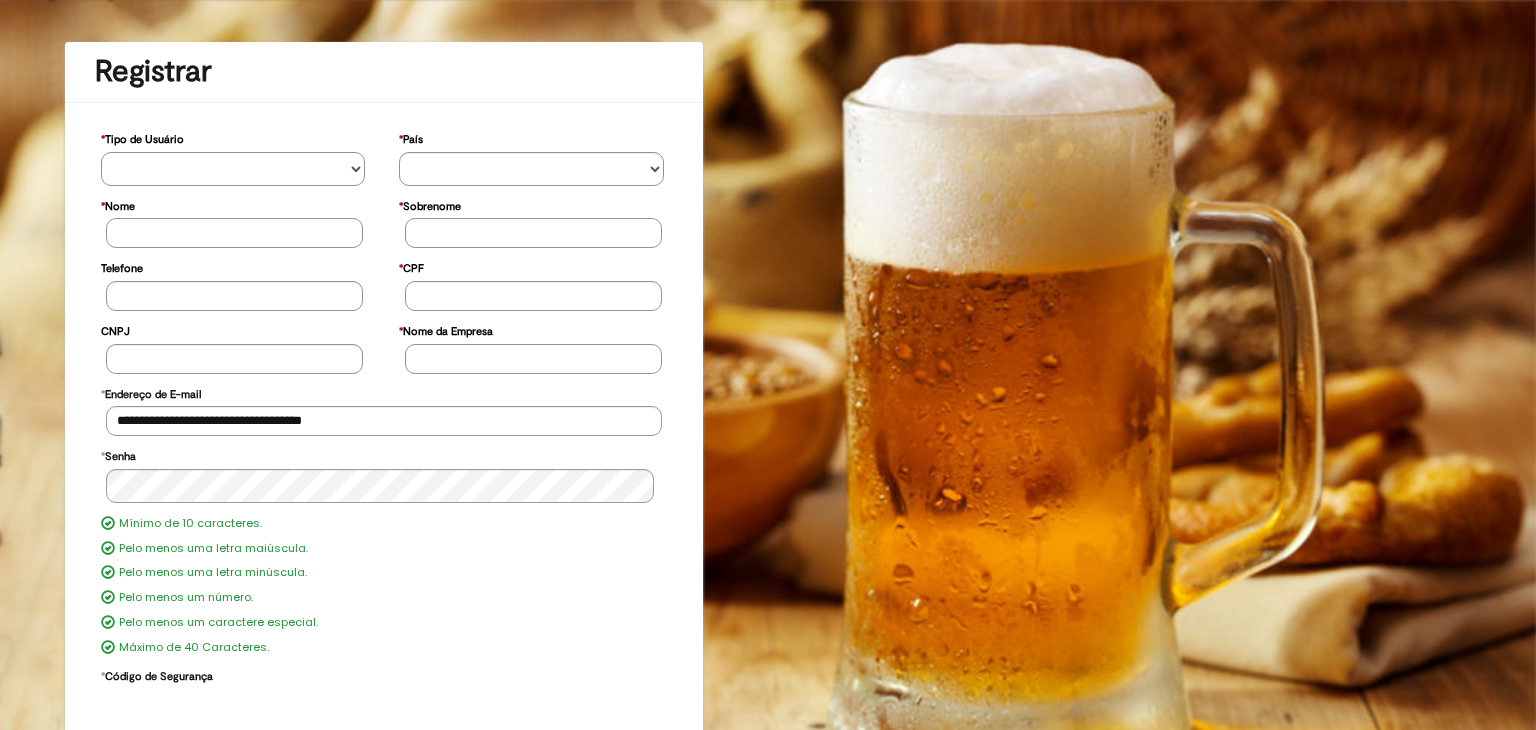 click on "**********" at bounding box center [233, 169] 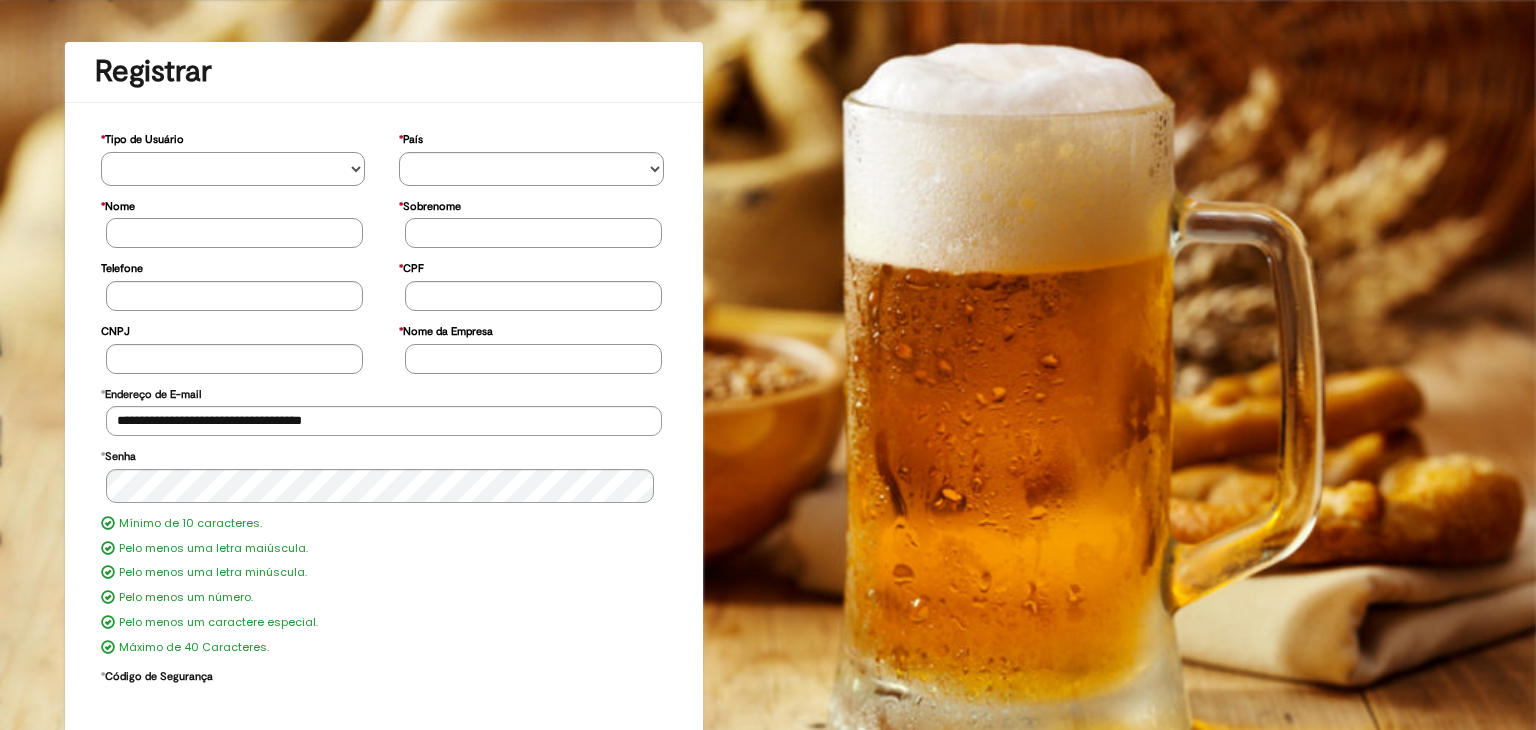 select on "*********" 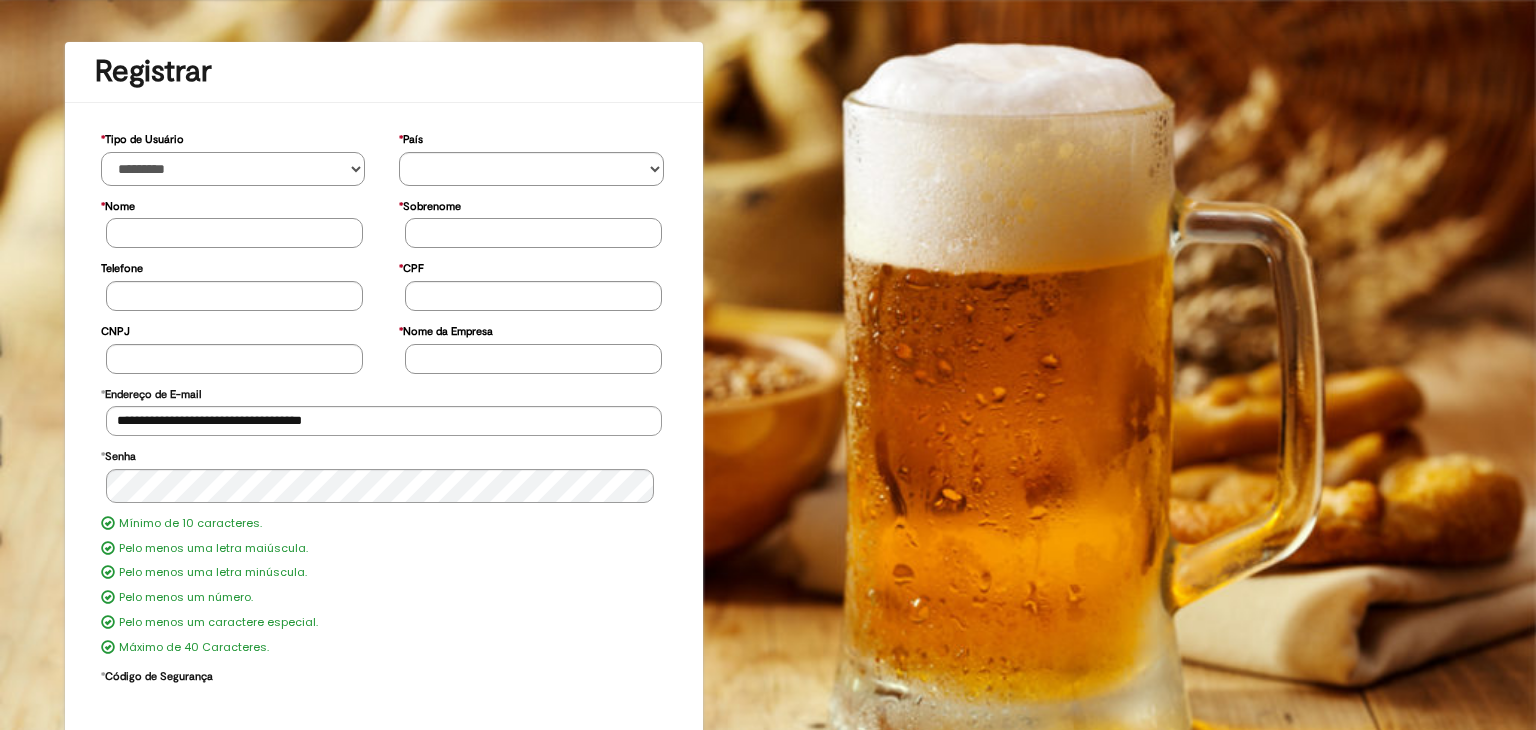 click on "**********" at bounding box center (233, 169) 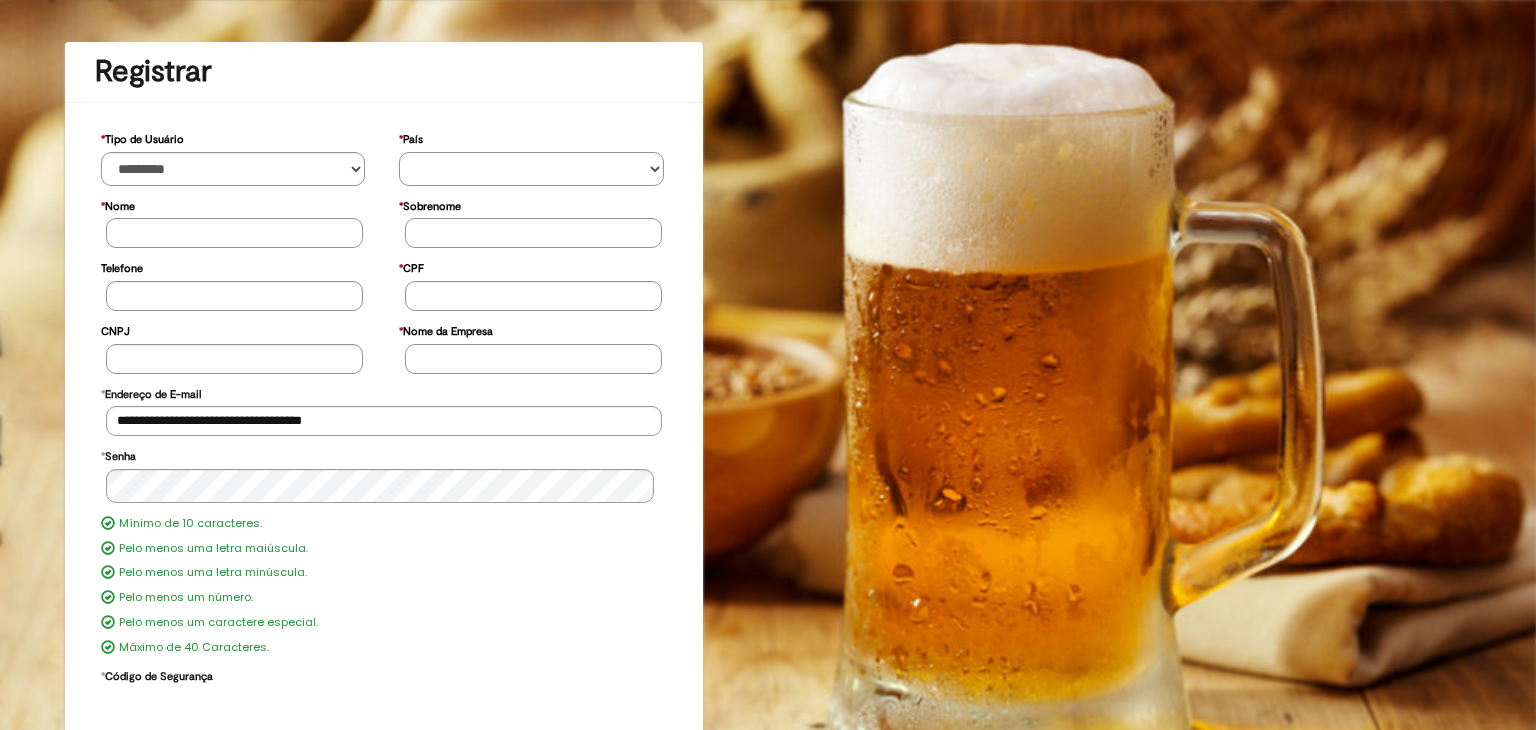 click on "*********   *******   ******   *****   ********   *******" at bounding box center [531, 169] 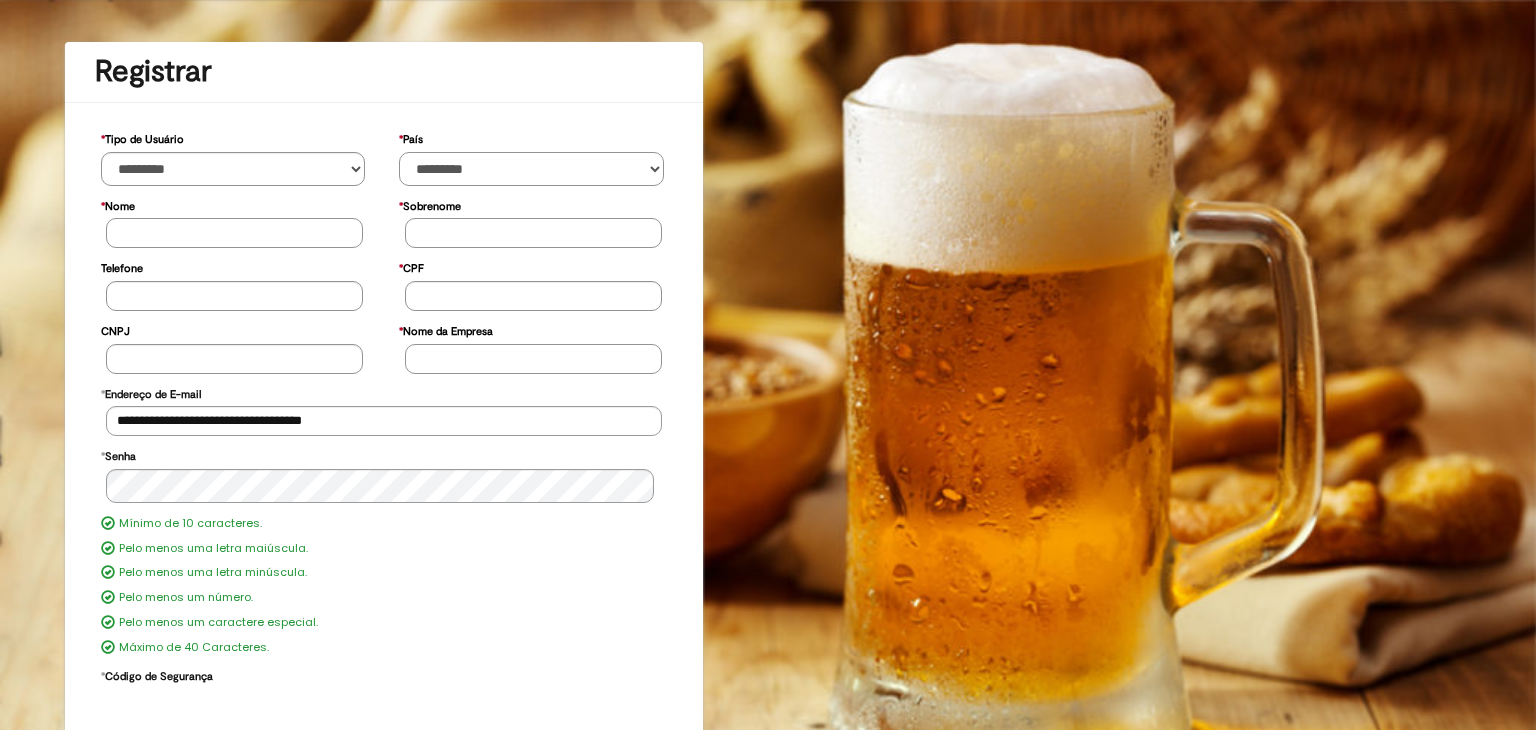 click on "*********   *******   ******   *****   ********   *******" at bounding box center (531, 169) 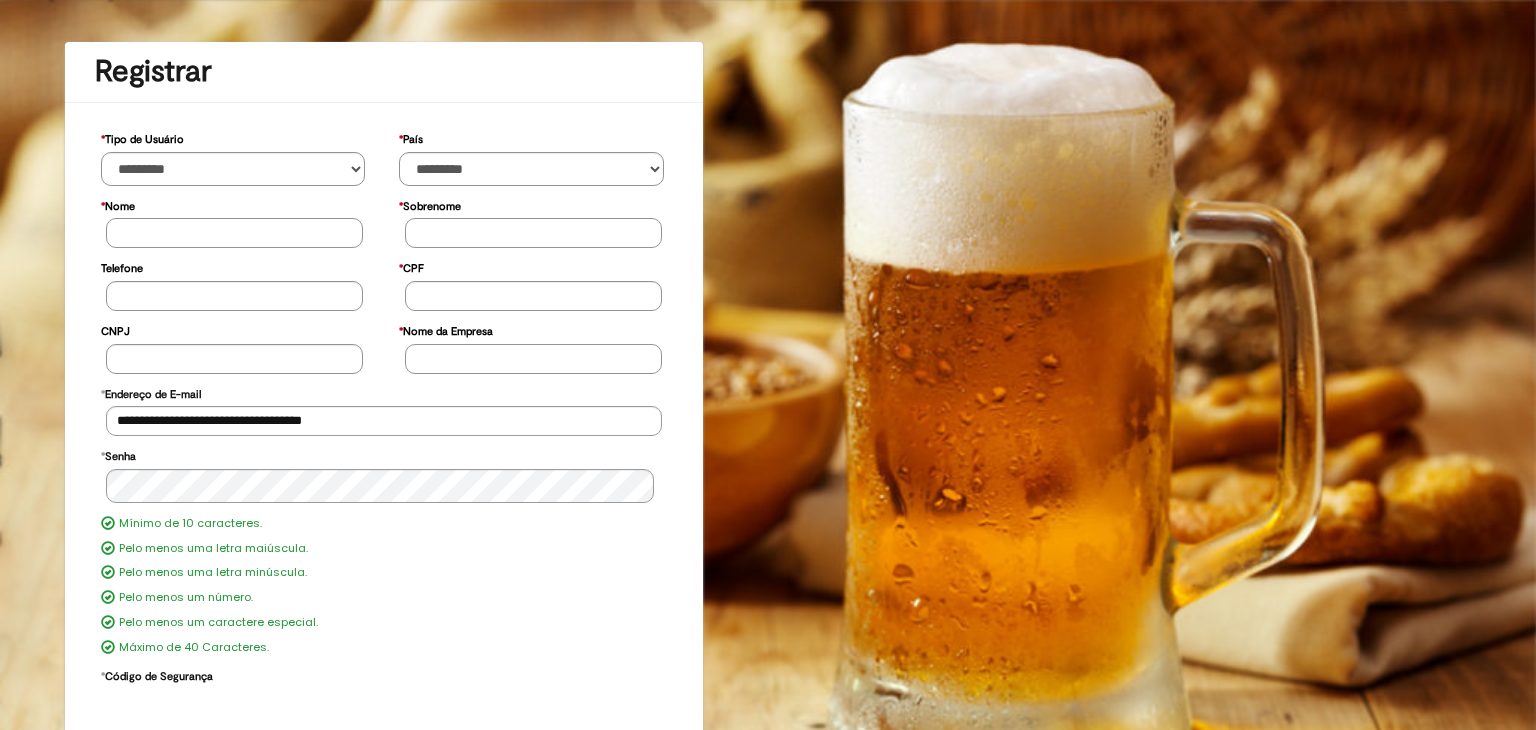 click on "*  Nome" at bounding box center [234, 233] 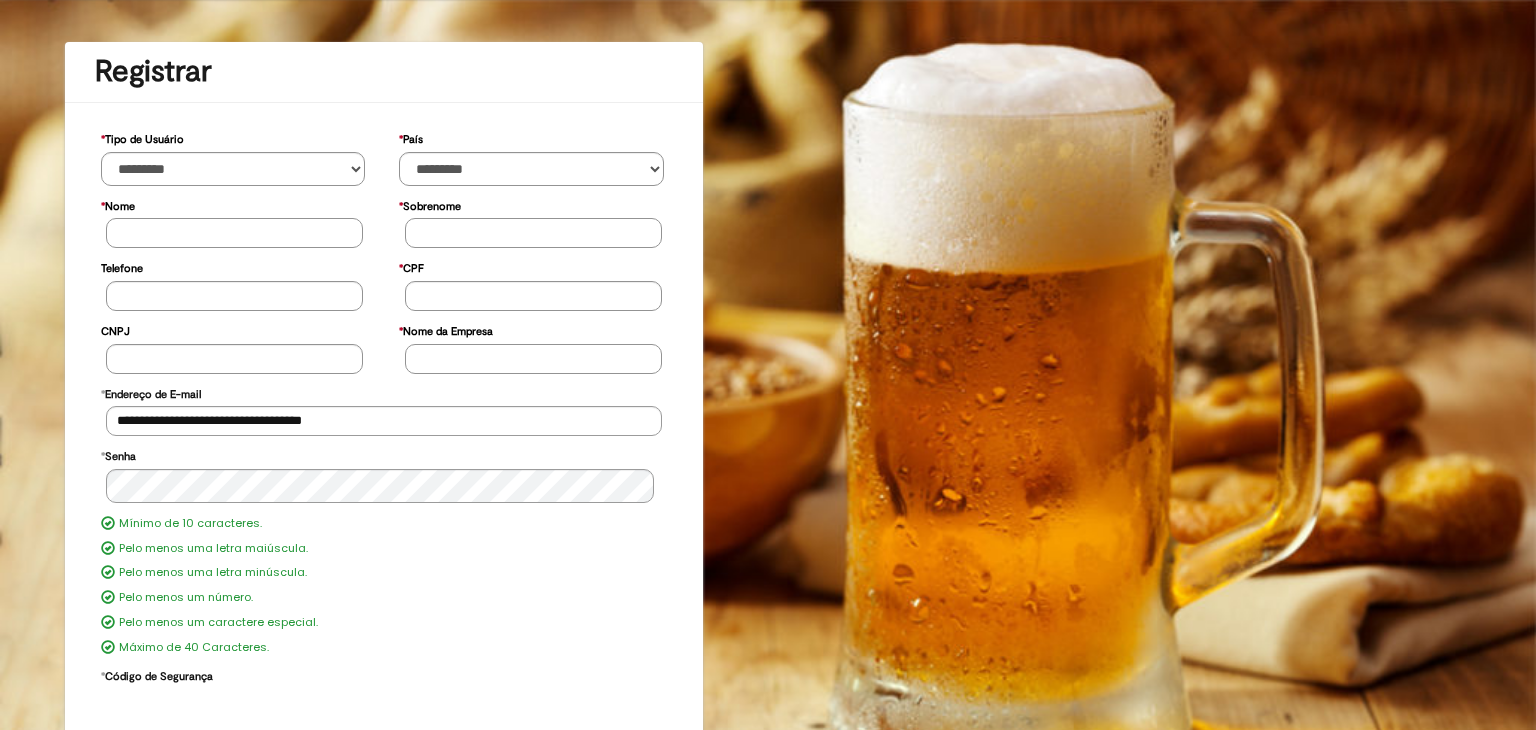 drag, startPoint x: 640, startPoint y: 97, endPoint x: 624, endPoint y: 109, distance: 20 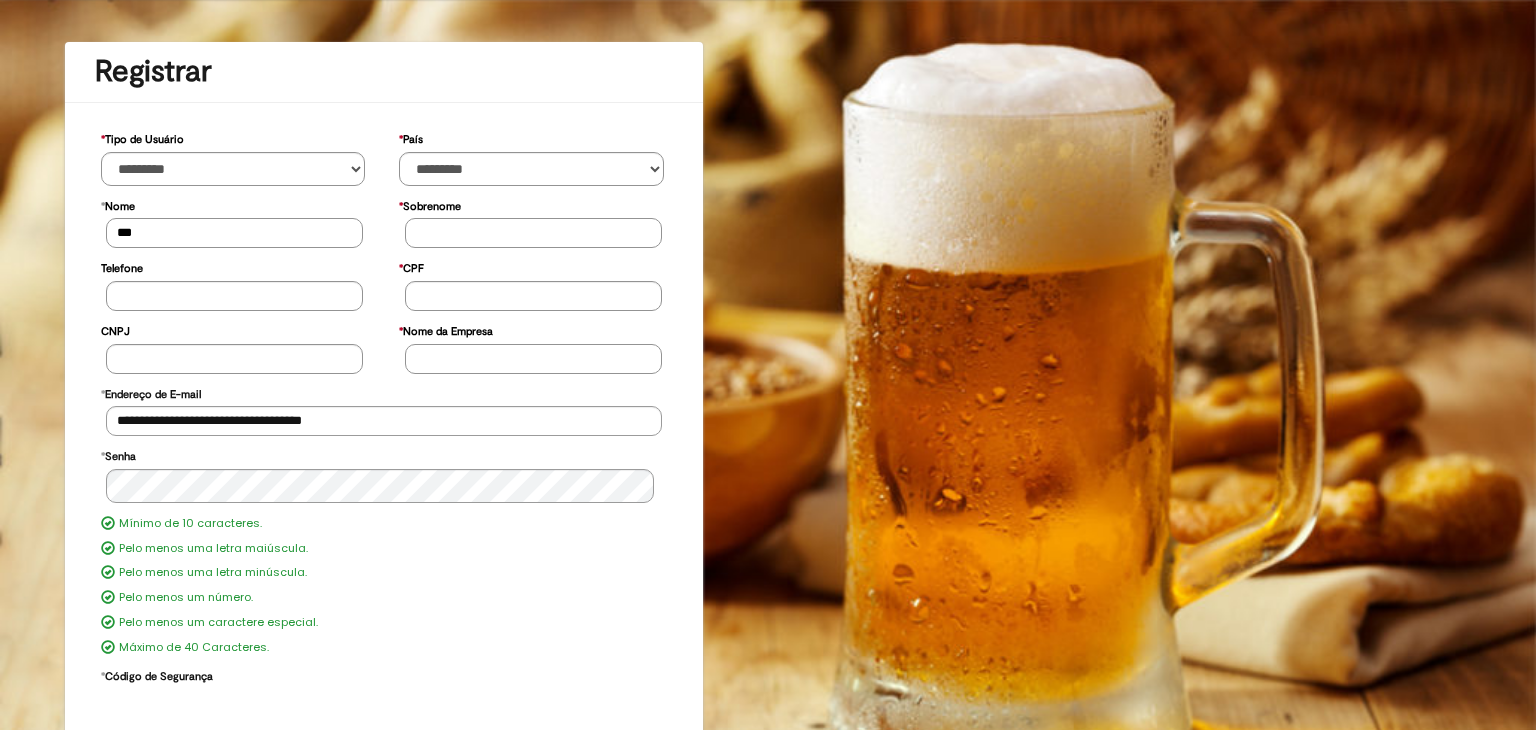 type on "******" 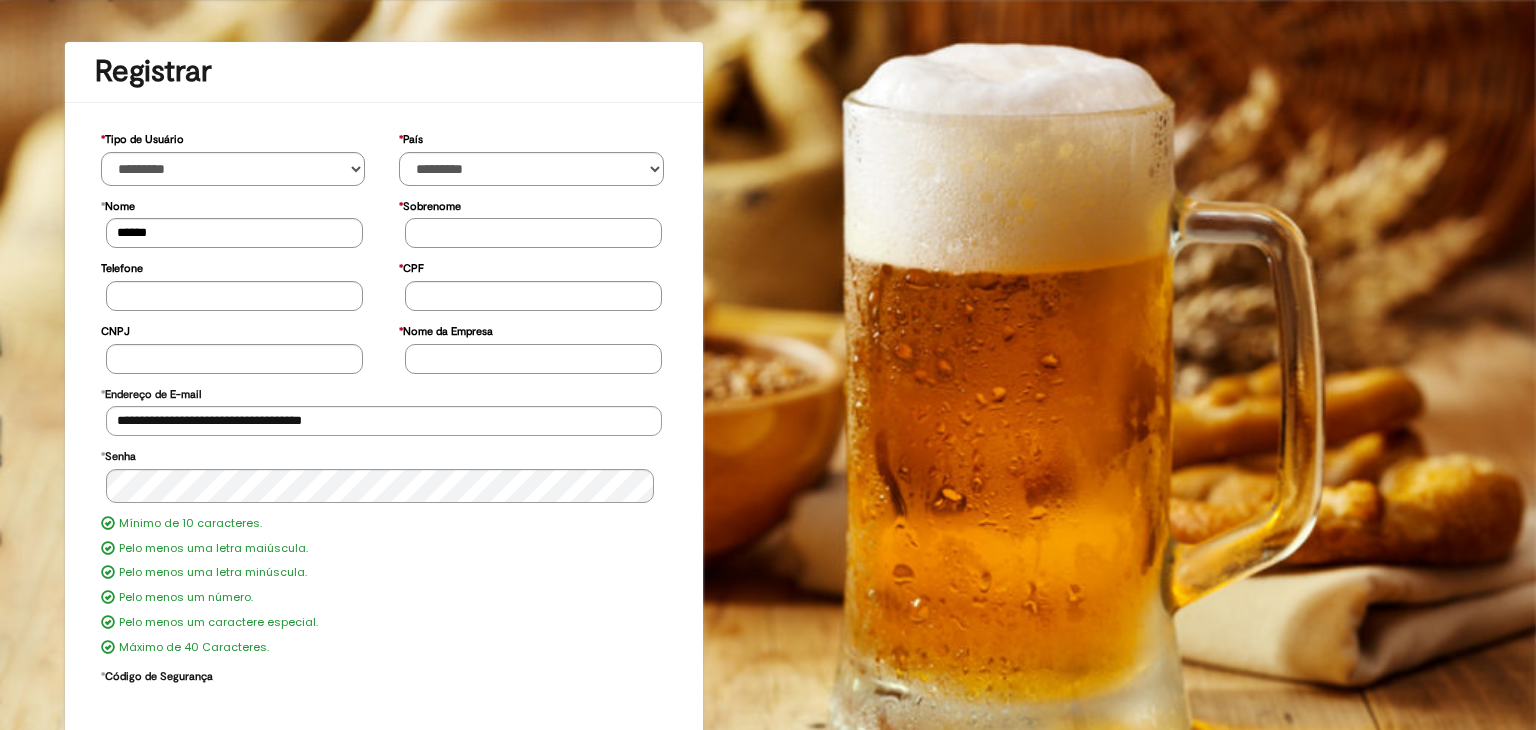 type on "*******" 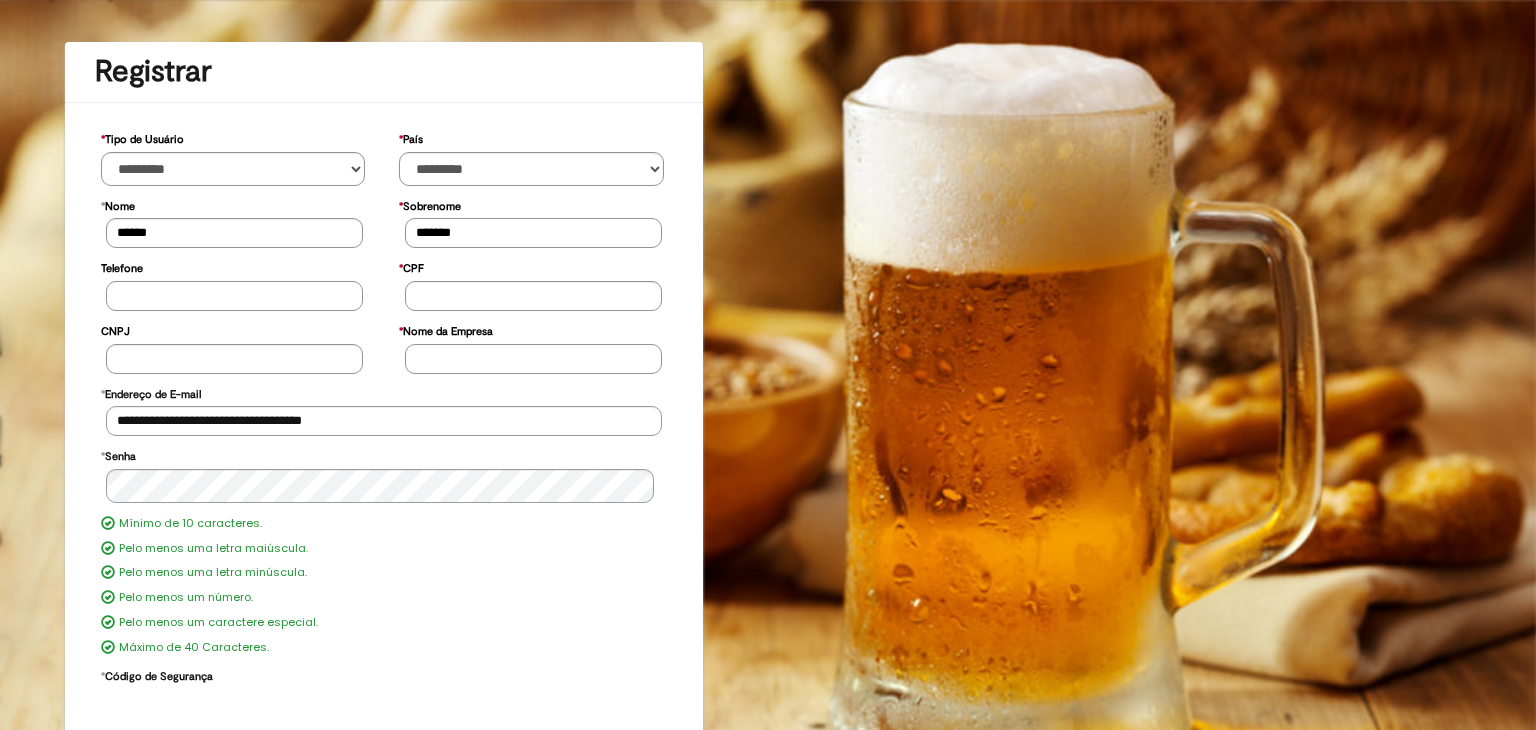 type on "**********" 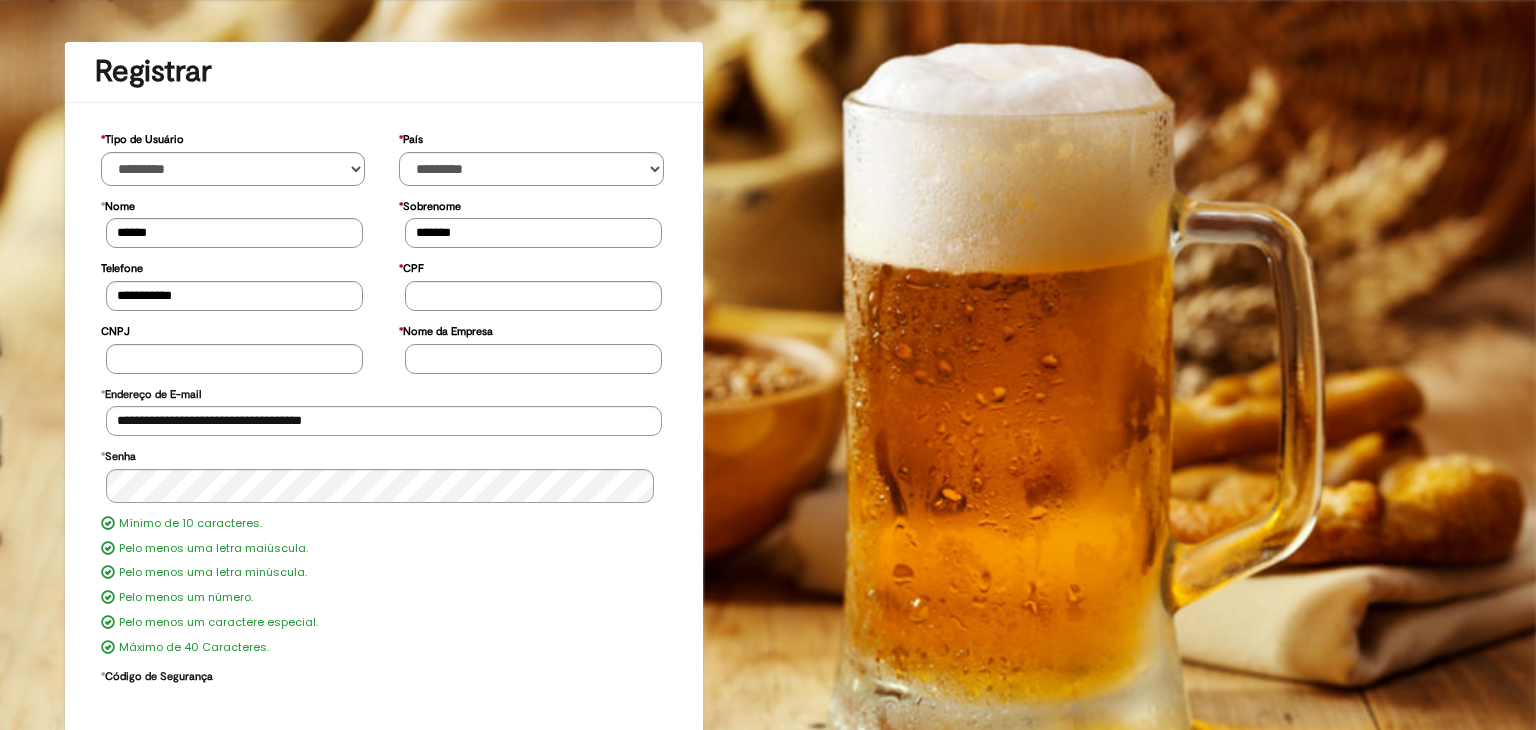 type on "**********" 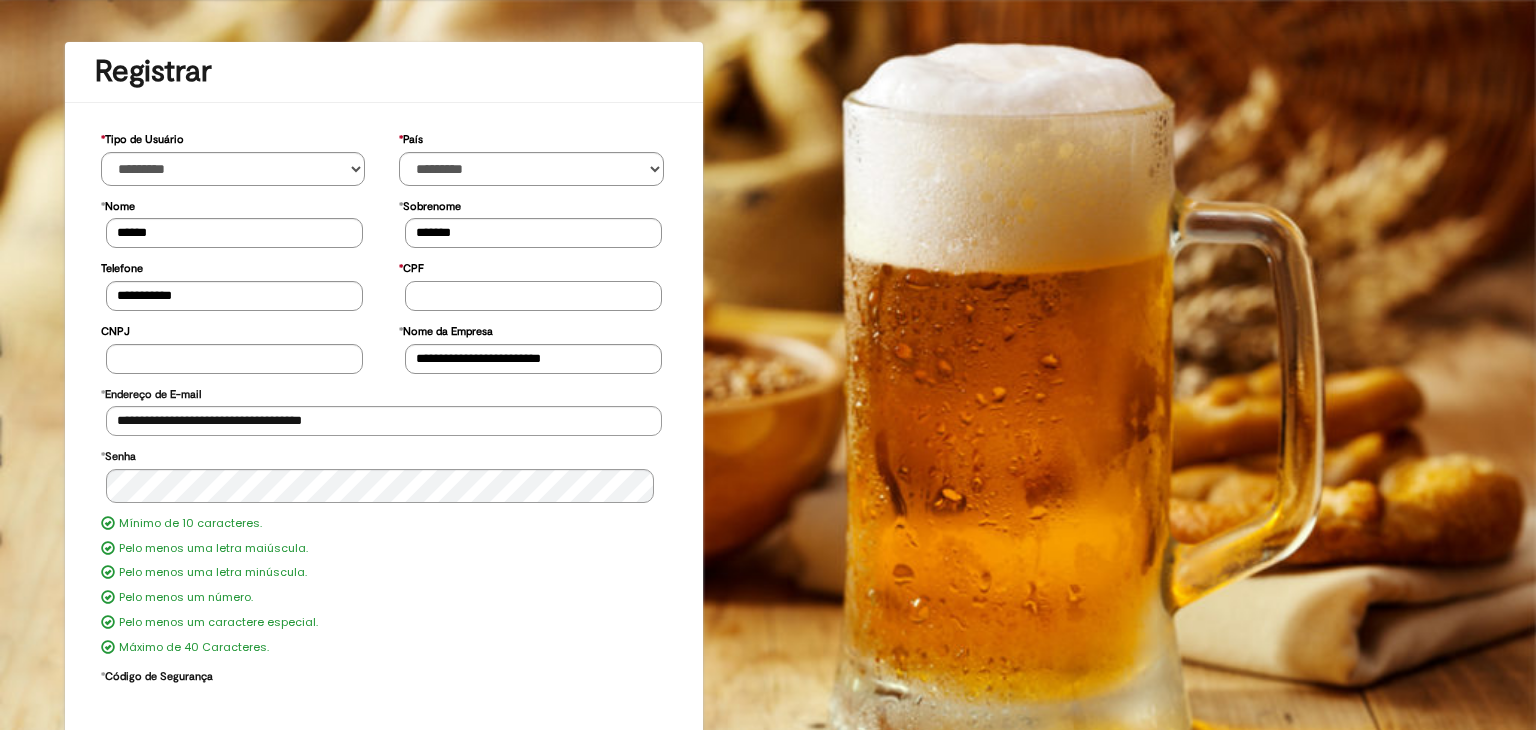 click on "*  CPF" at bounding box center (533, 296) 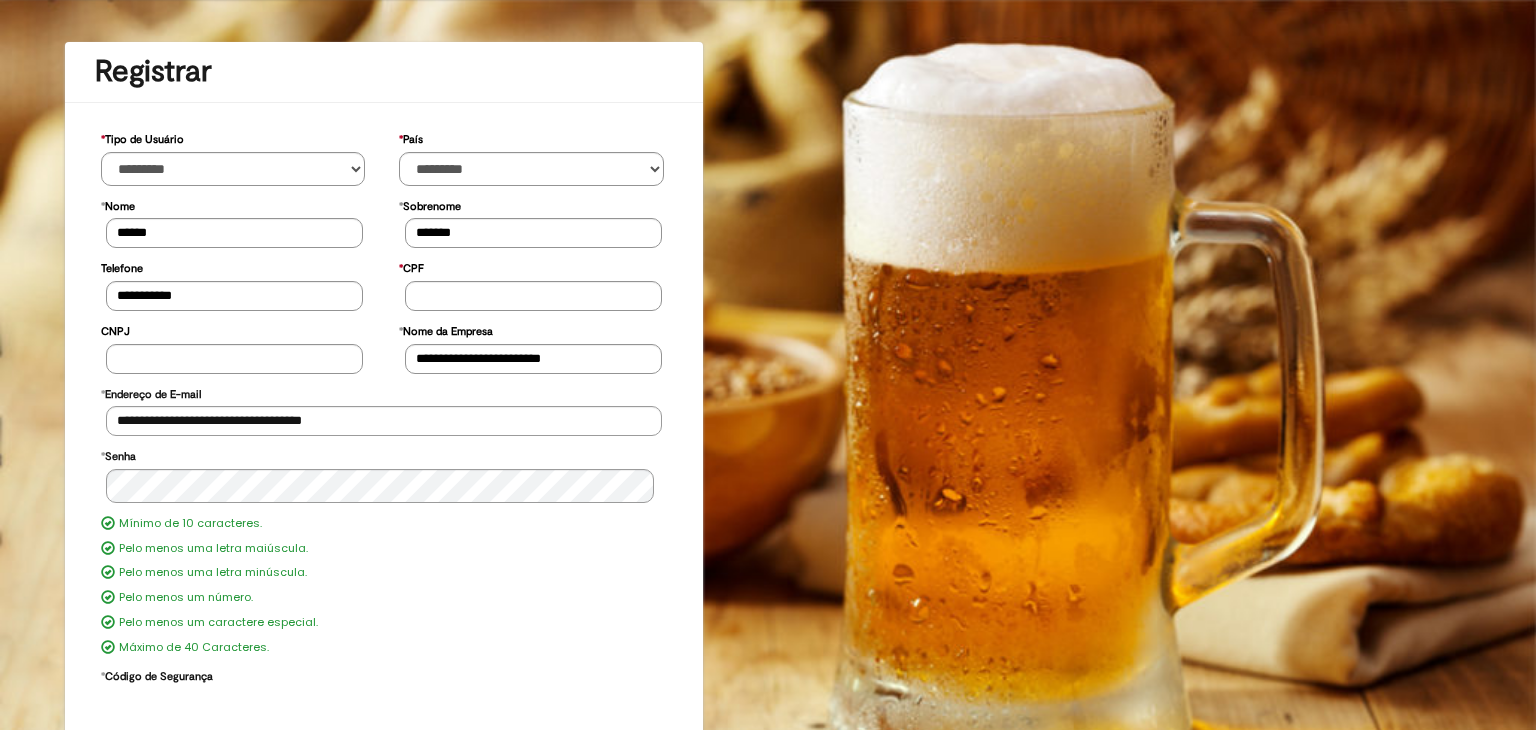 click on "**********" at bounding box center [768, 416] 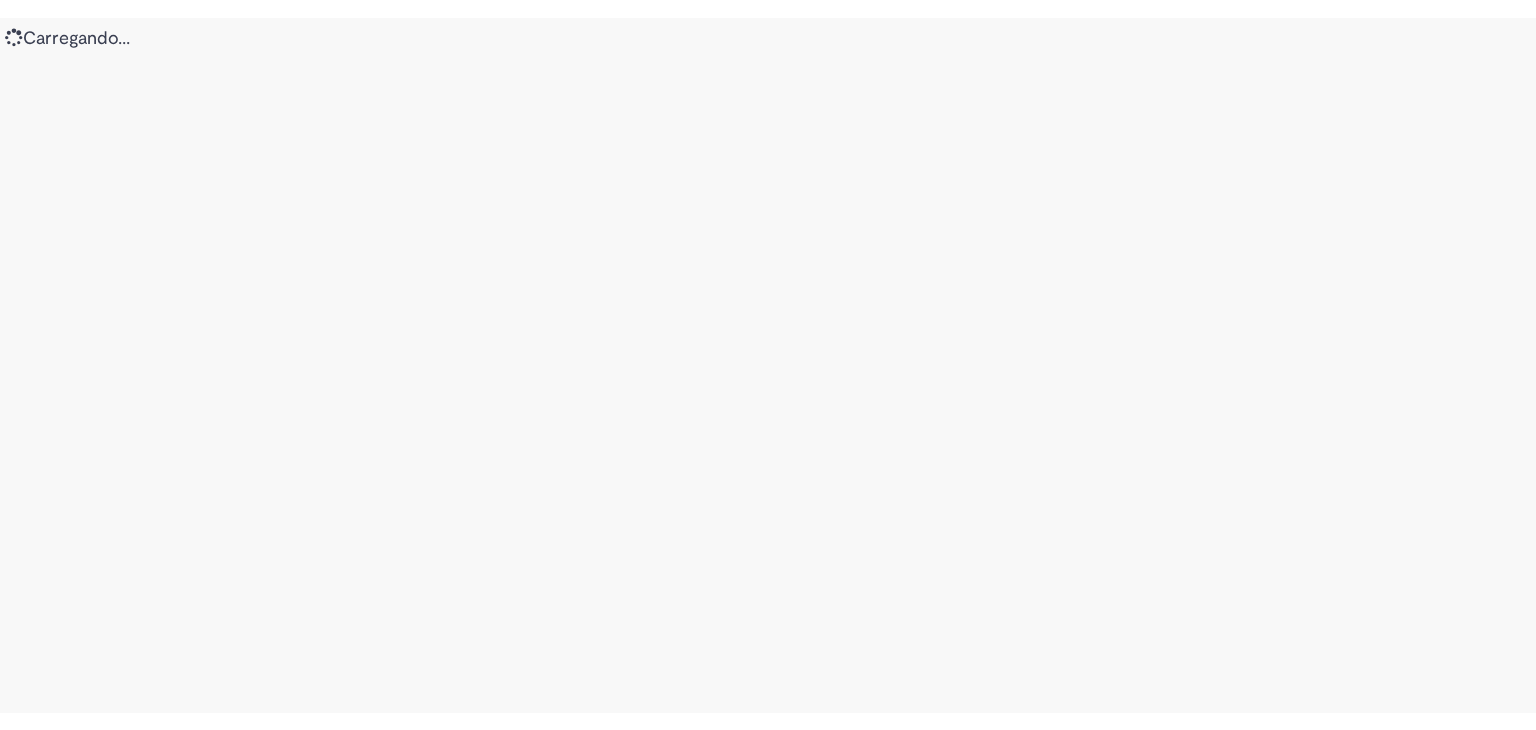 scroll, scrollTop: 0, scrollLeft: 0, axis: both 